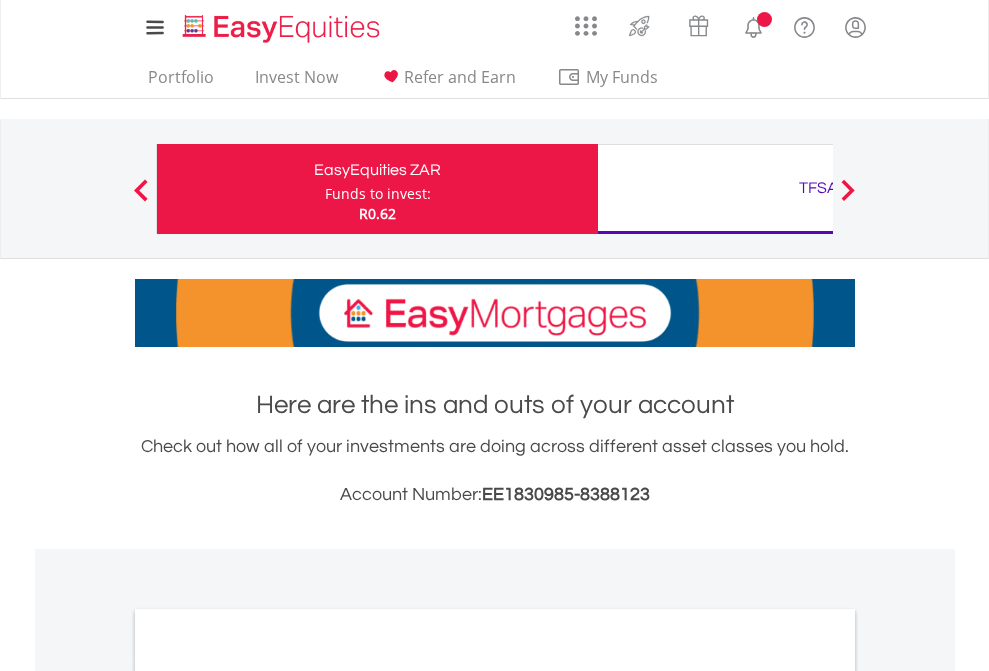 scroll, scrollTop: 0, scrollLeft: 0, axis: both 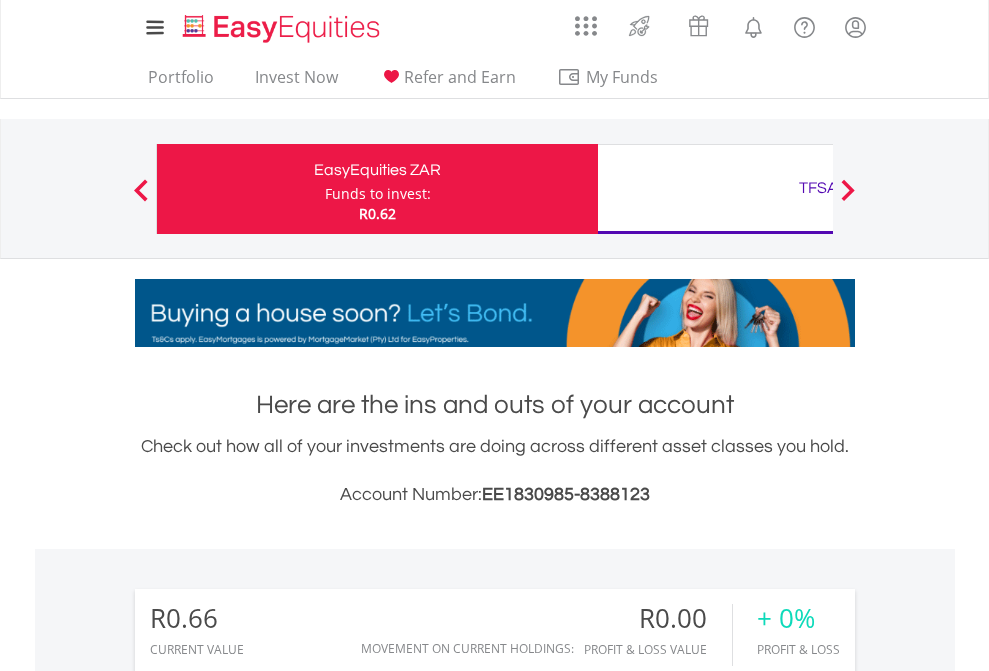 click on "Funds to invest:" at bounding box center [378, 194] 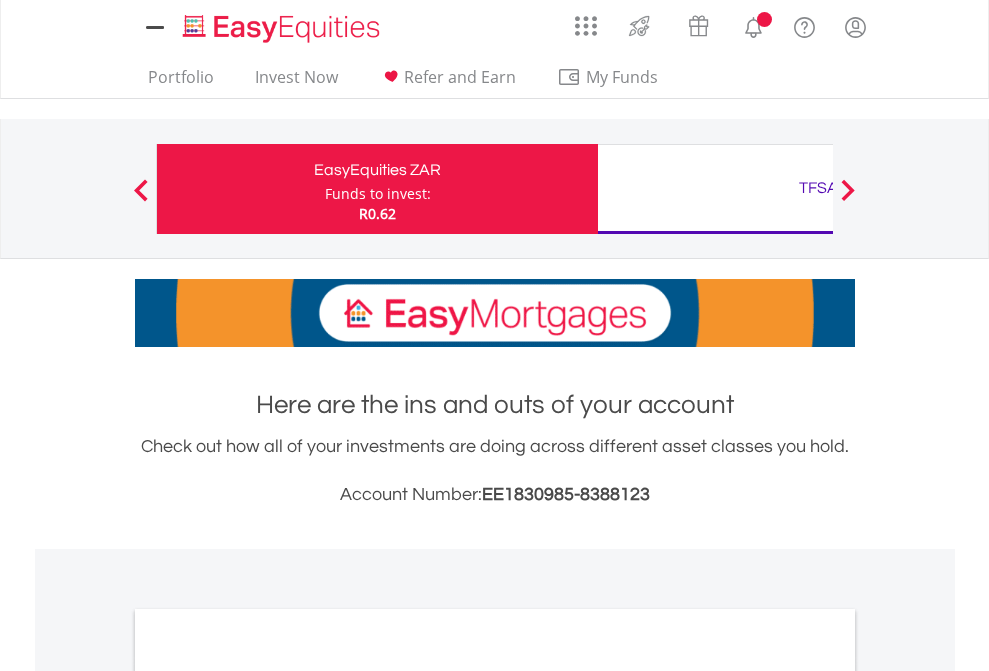 scroll, scrollTop: 0, scrollLeft: 0, axis: both 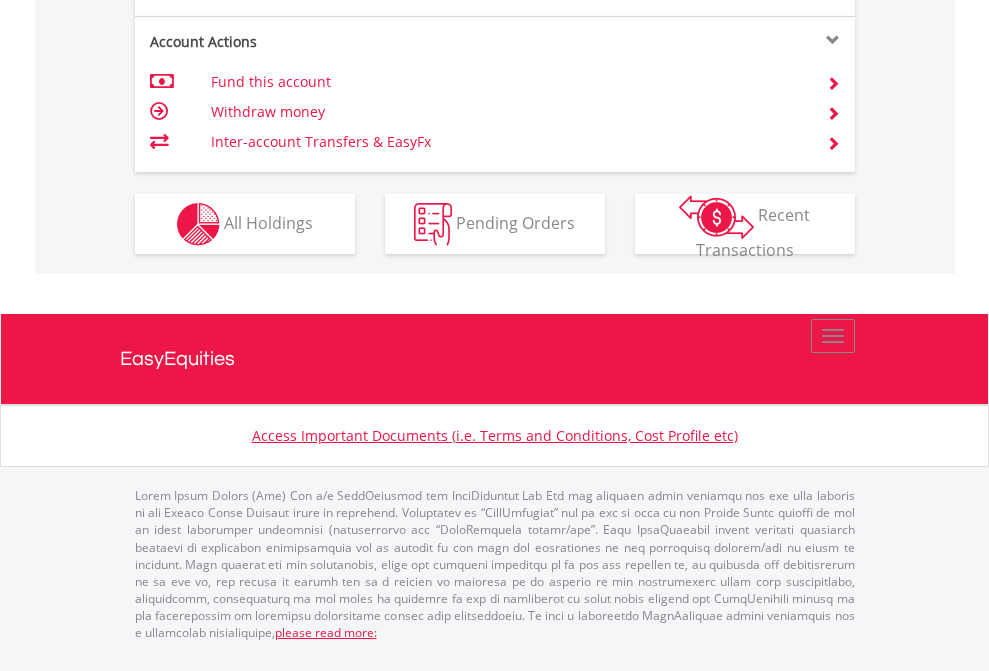 click on "Investment types" at bounding box center [706, -337] 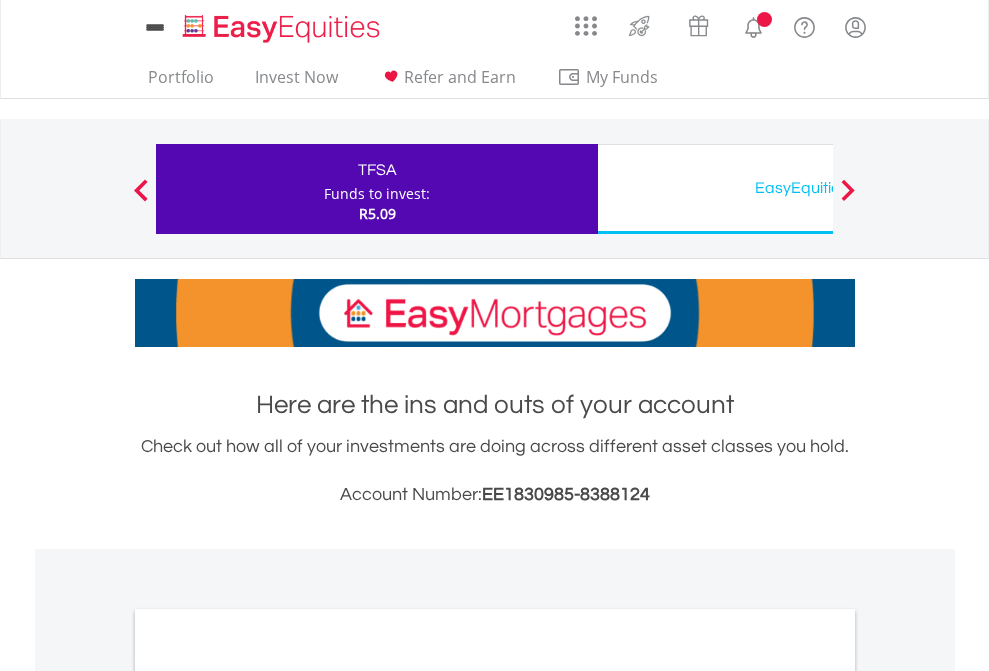 scroll, scrollTop: 0, scrollLeft: 0, axis: both 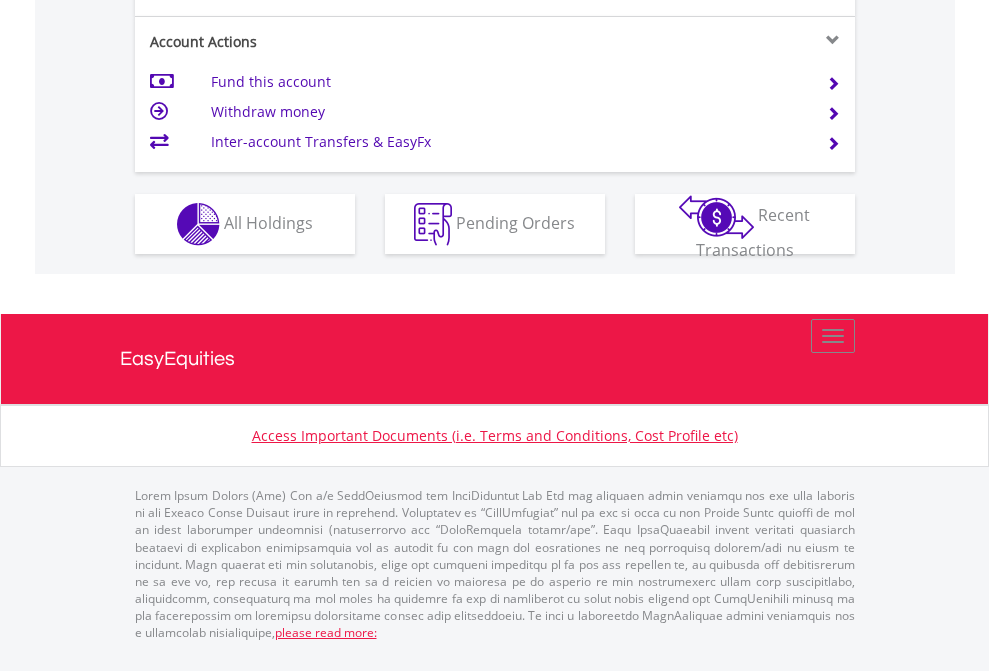 click on "Investment types" at bounding box center [706, -337] 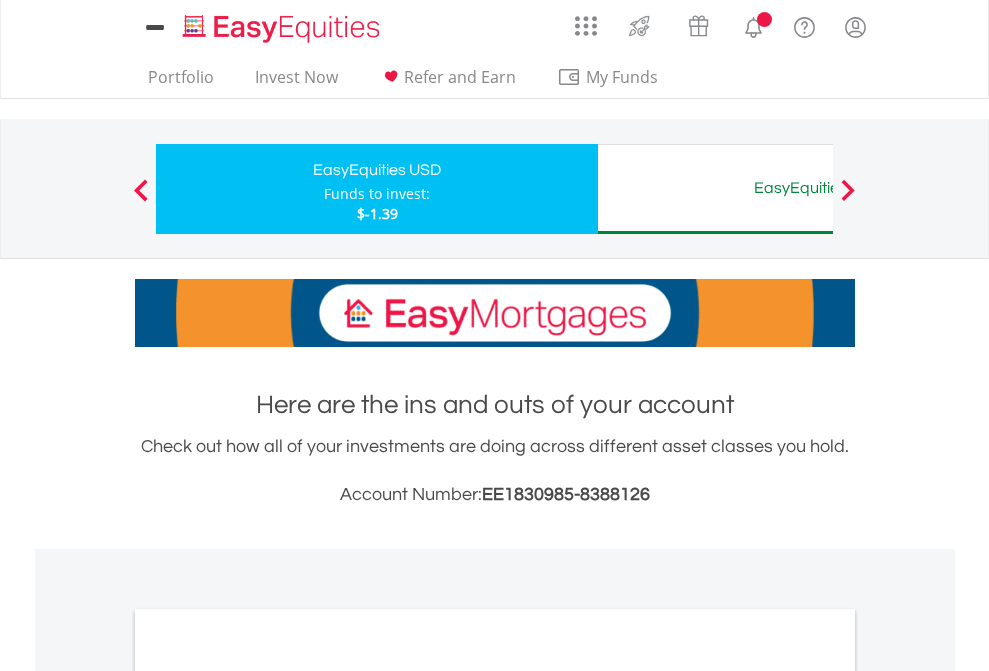 scroll, scrollTop: 0, scrollLeft: 0, axis: both 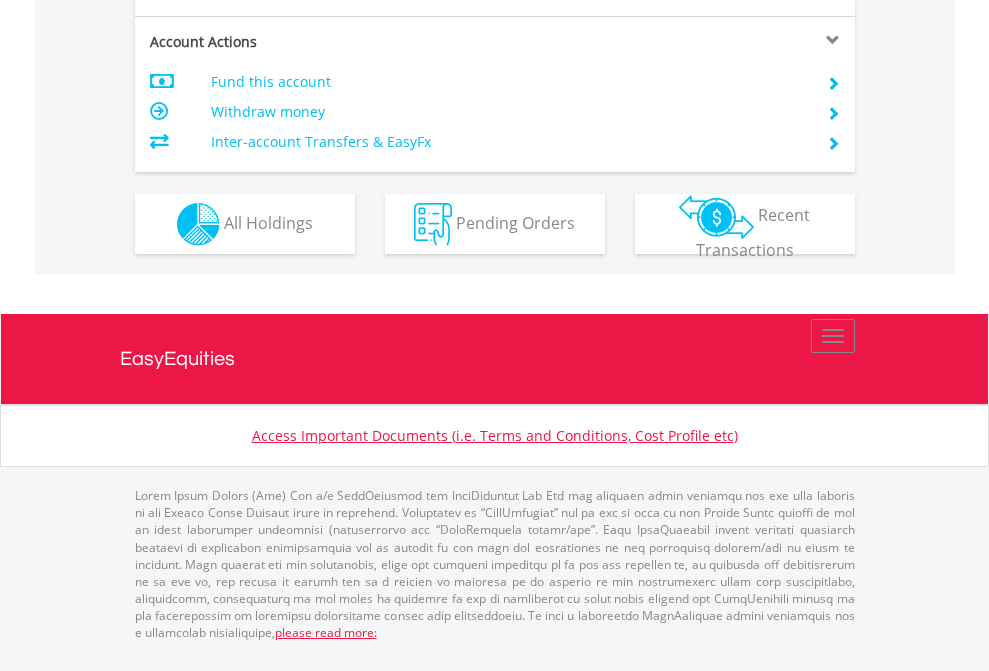 click on "Investment types" at bounding box center [706, -337] 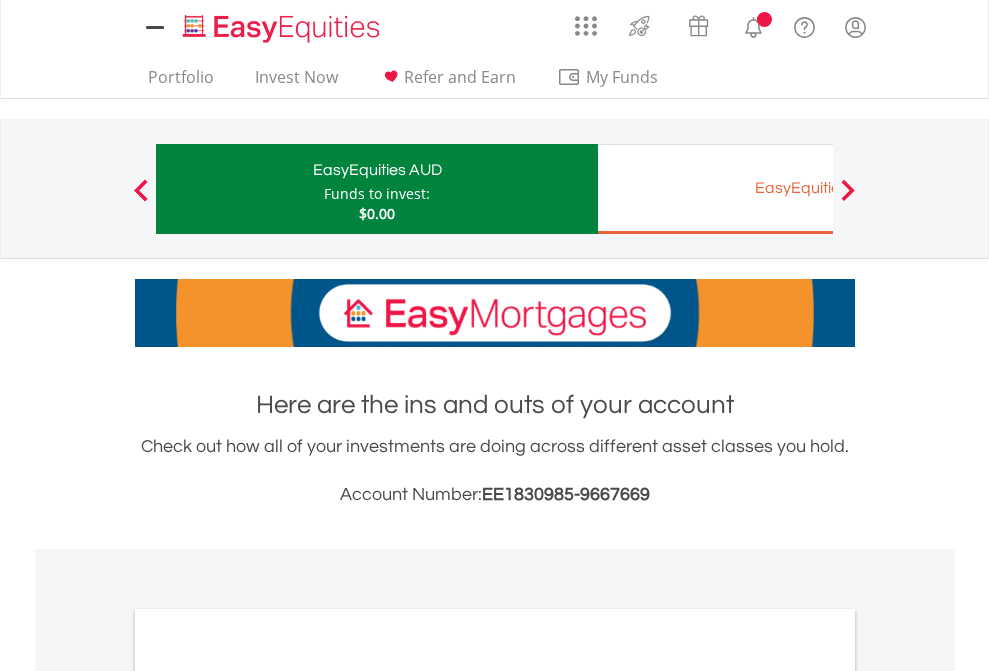scroll, scrollTop: 0, scrollLeft: 0, axis: both 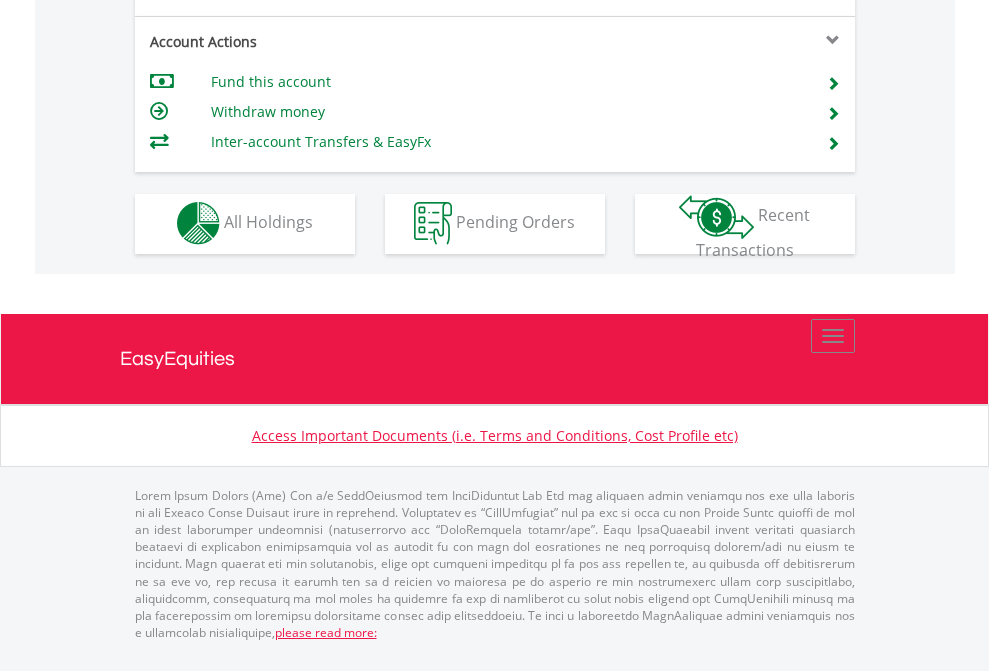 click on "Investment types" at bounding box center (706, -353) 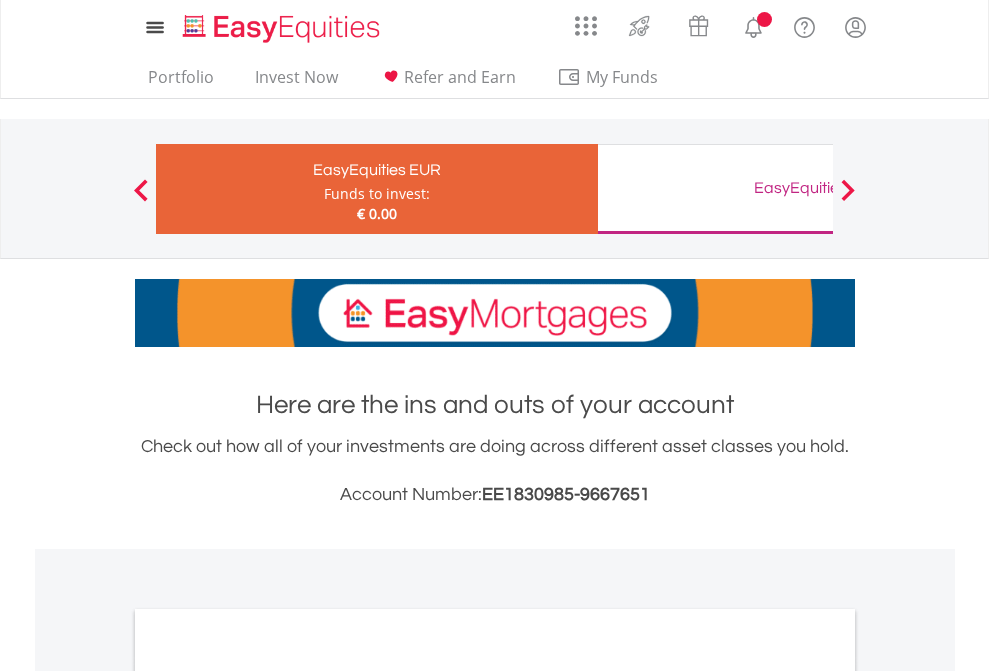 scroll, scrollTop: 0, scrollLeft: 0, axis: both 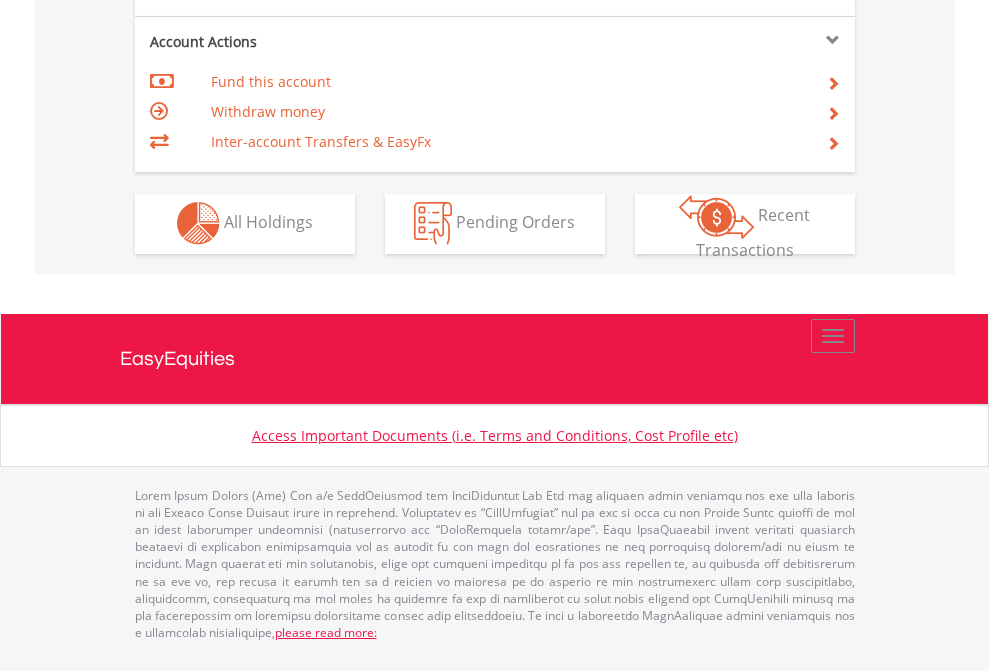 click on "Investment types" at bounding box center [706, -353] 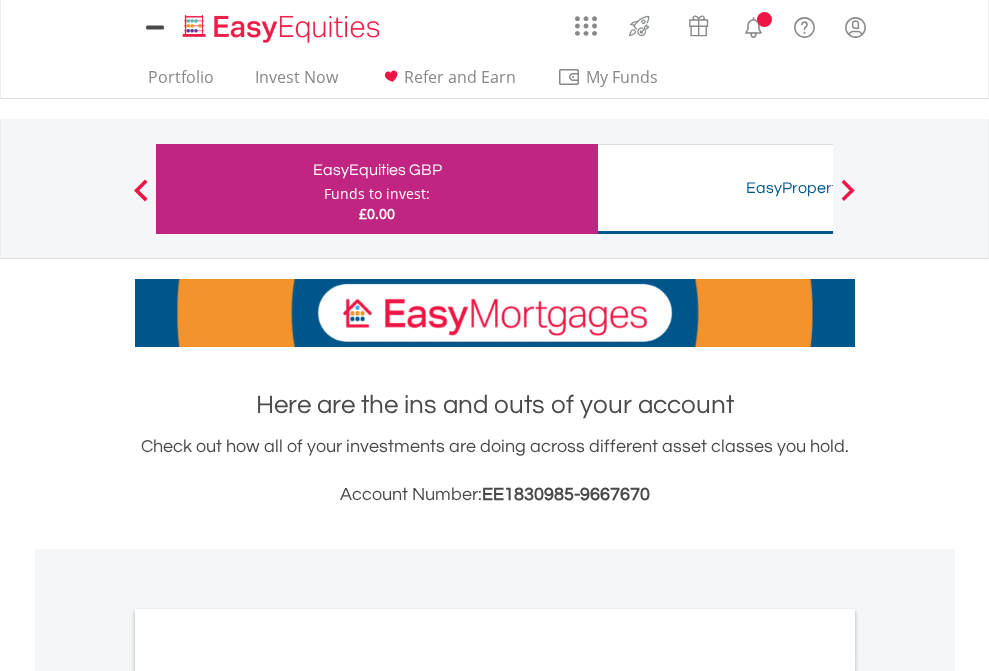 scroll, scrollTop: 0, scrollLeft: 0, axis: both 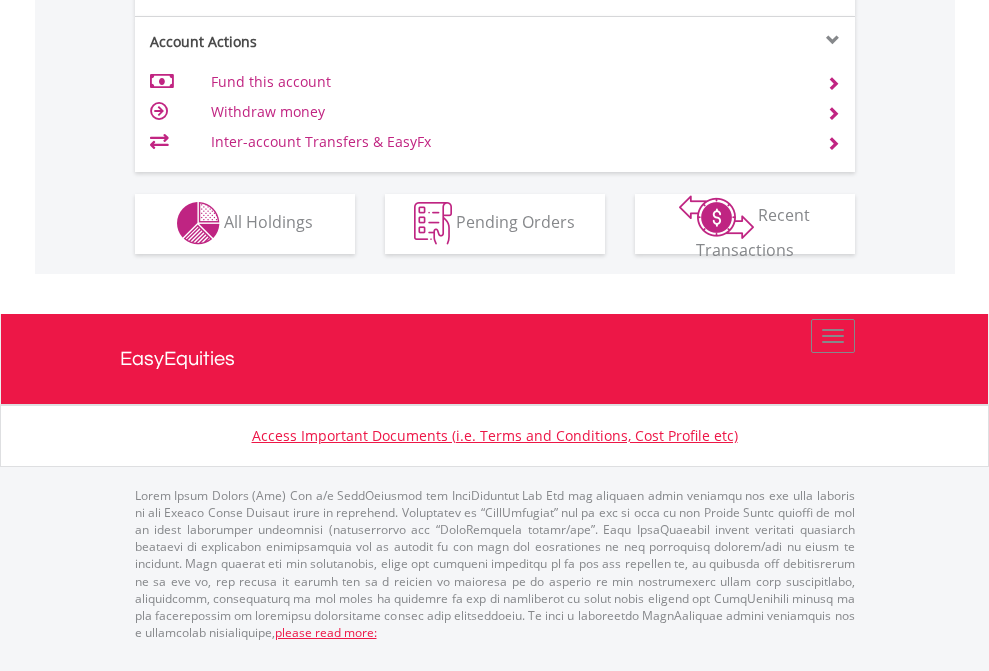 click on "Investment types" at bounding box center (706, -353) 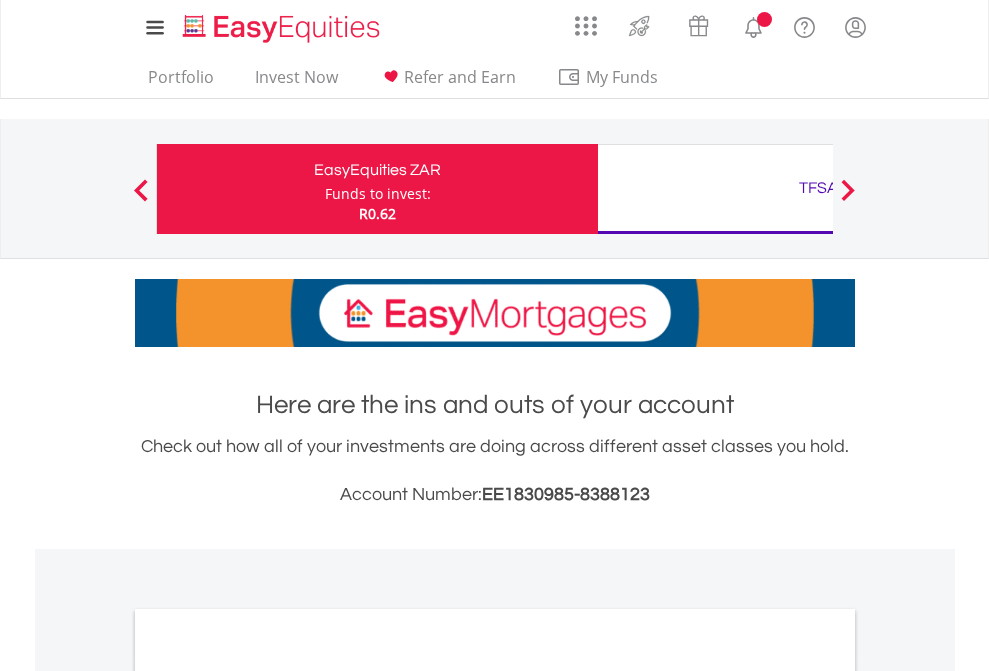scroll, scrollTop: 1202, scrollLeft: 0, axis: vertical 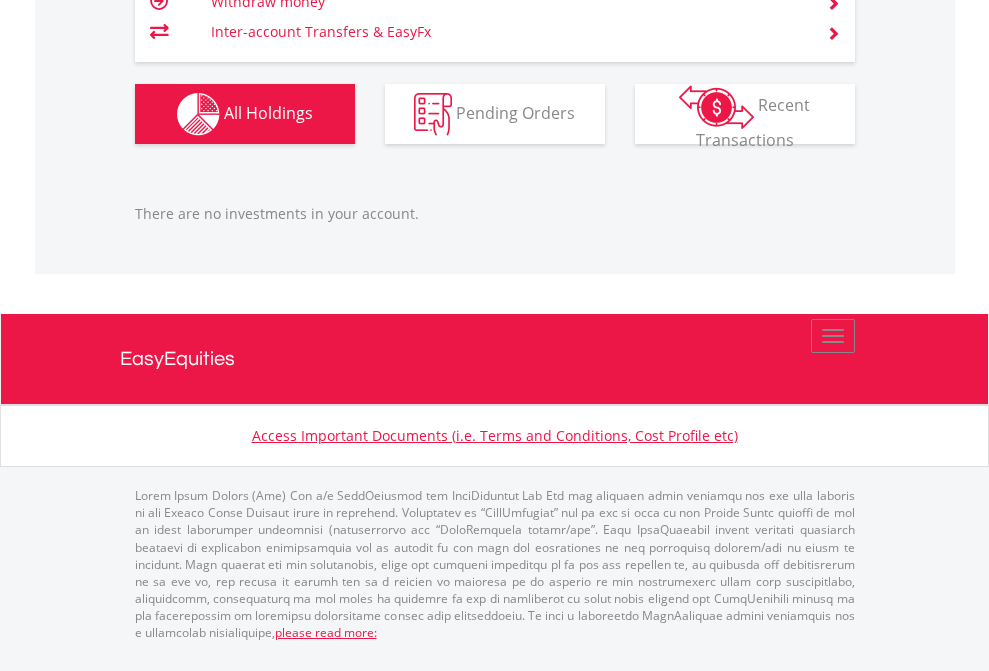 click on "TFSA" at bounding box center (818, -1206) 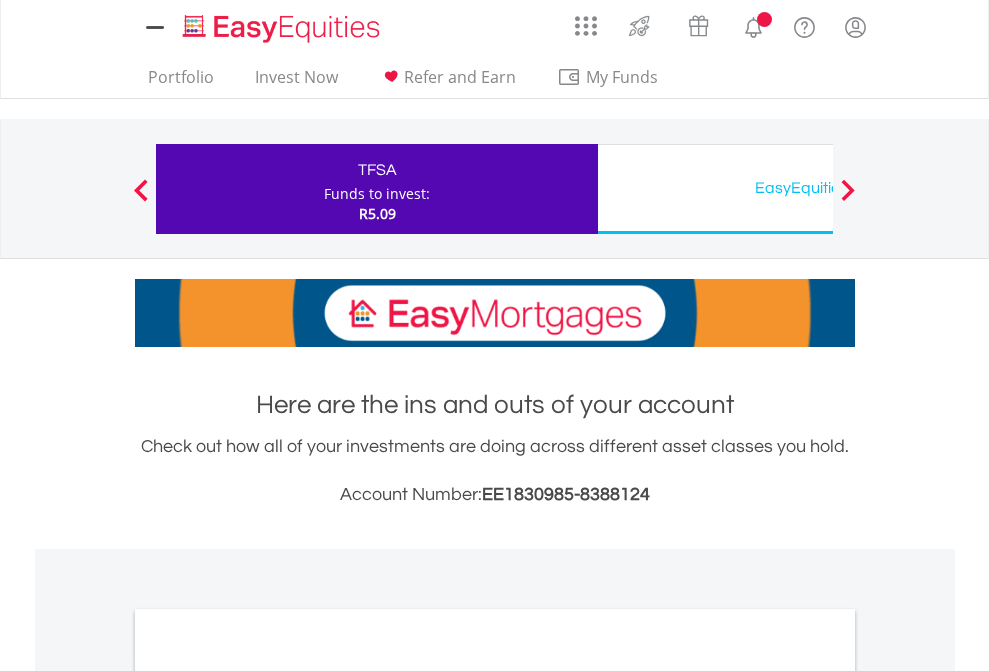 scroll, scrollTop: 0, scrollLeft: 0, axis: both 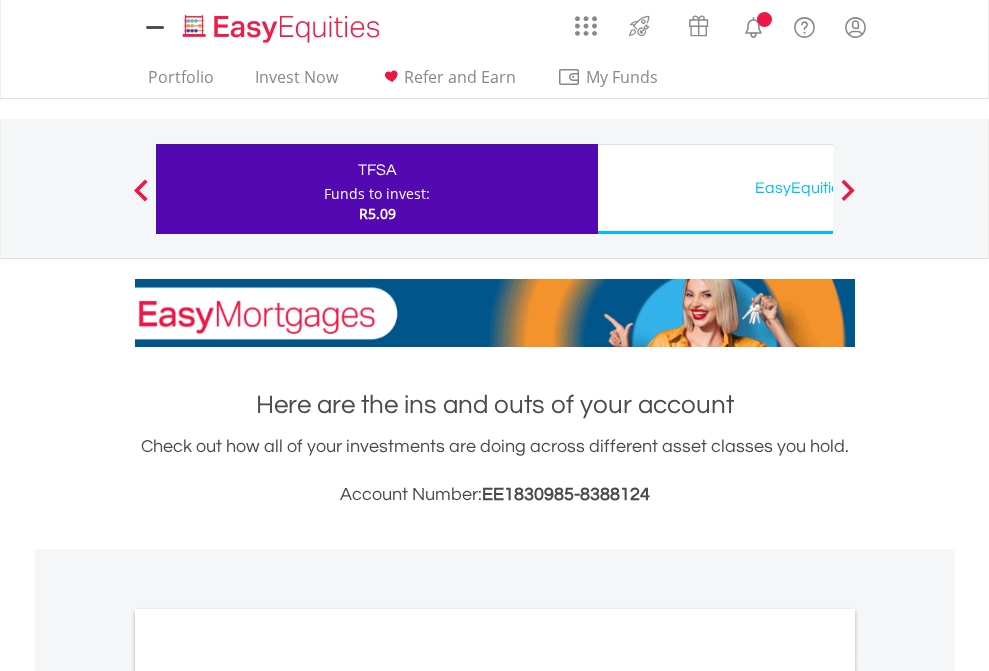click on "All Holdings" at bounding box center [268, 1096] 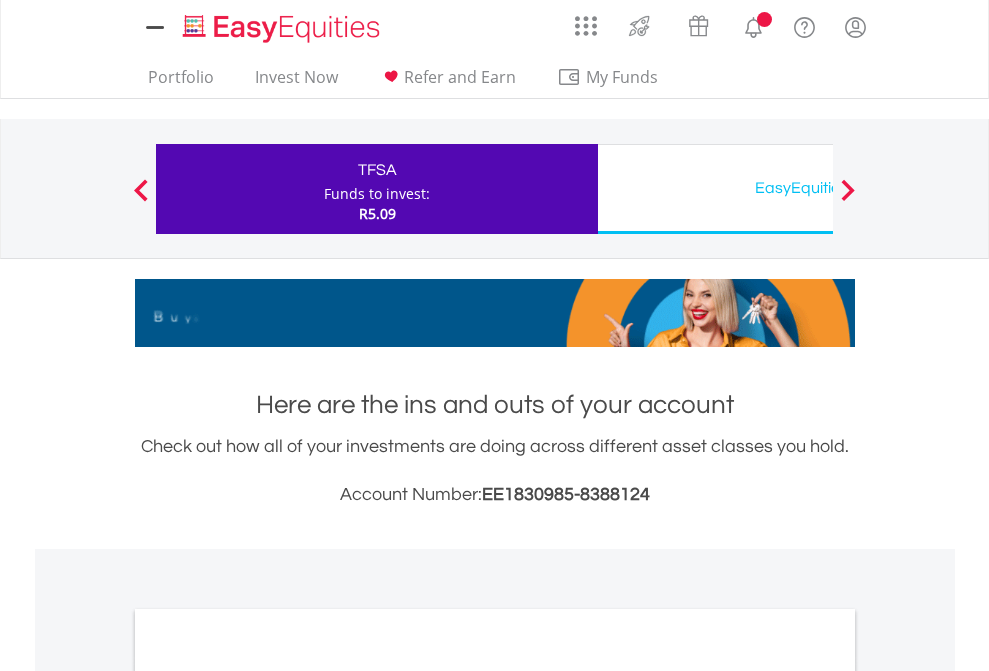 scroll, scrollTop: 1202, scrollLeft: 0, axis: vertical 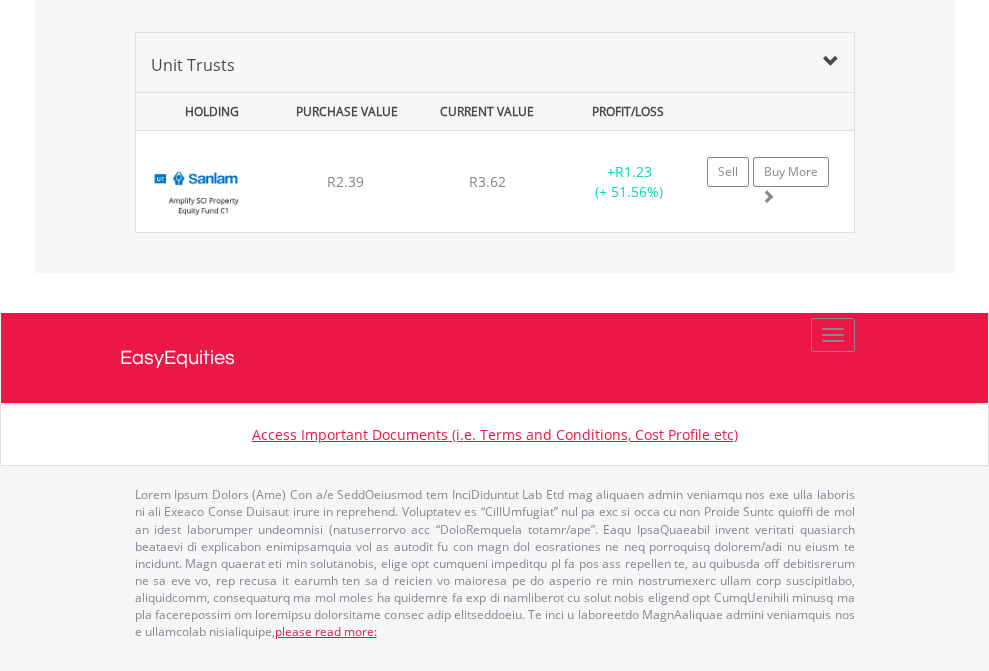 click on "EasyEquities USD" at bounding box center (818, -1378) 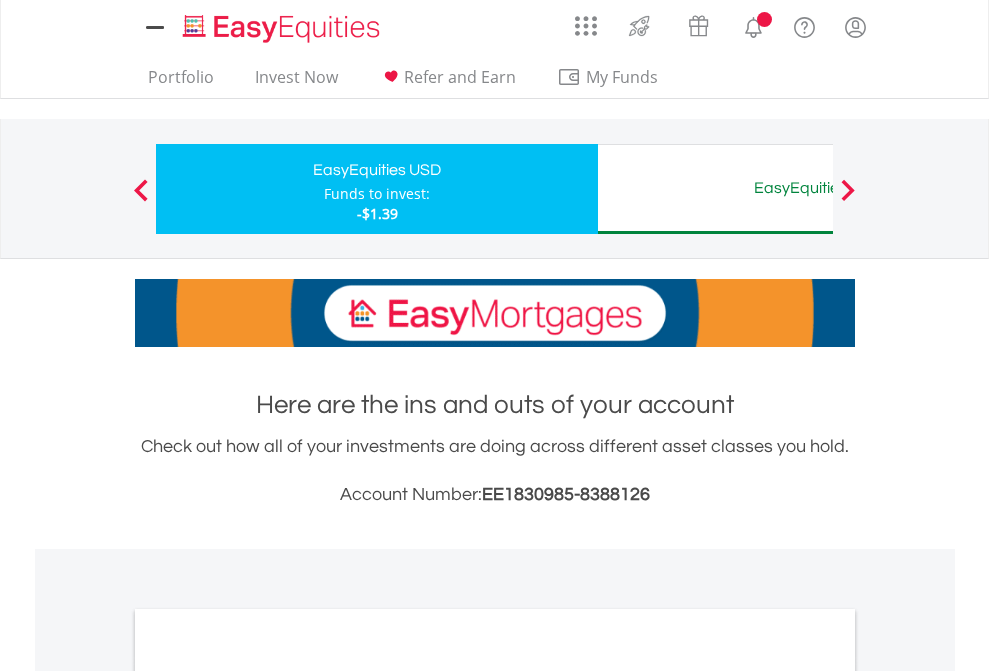 scroll, scrollTop: 0, scrollLeft: 0, axis: both 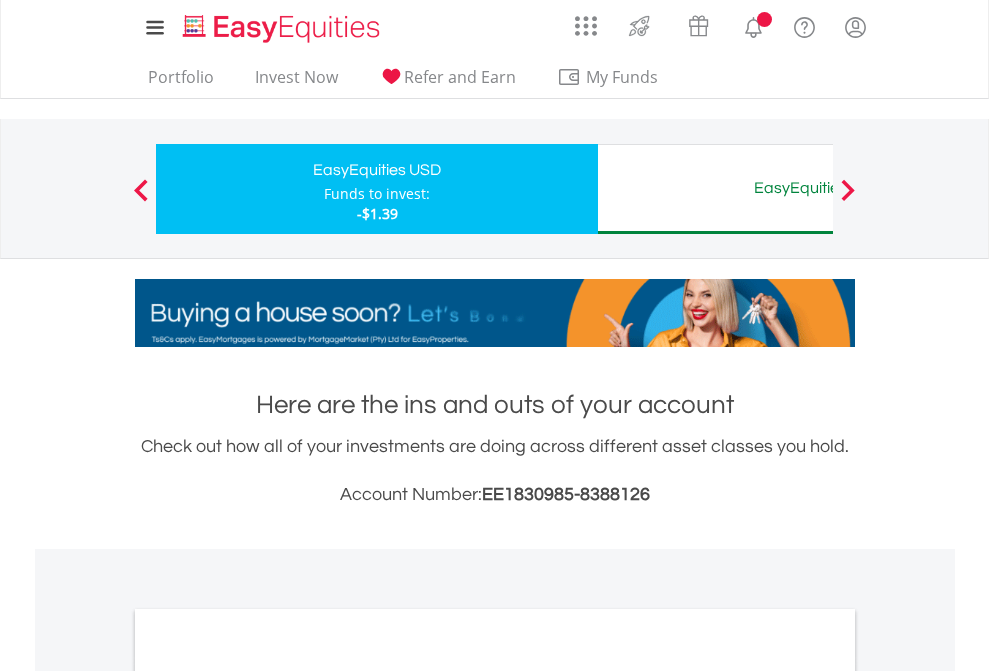 click on "All Holdings" at bounding box center [268, 1096] 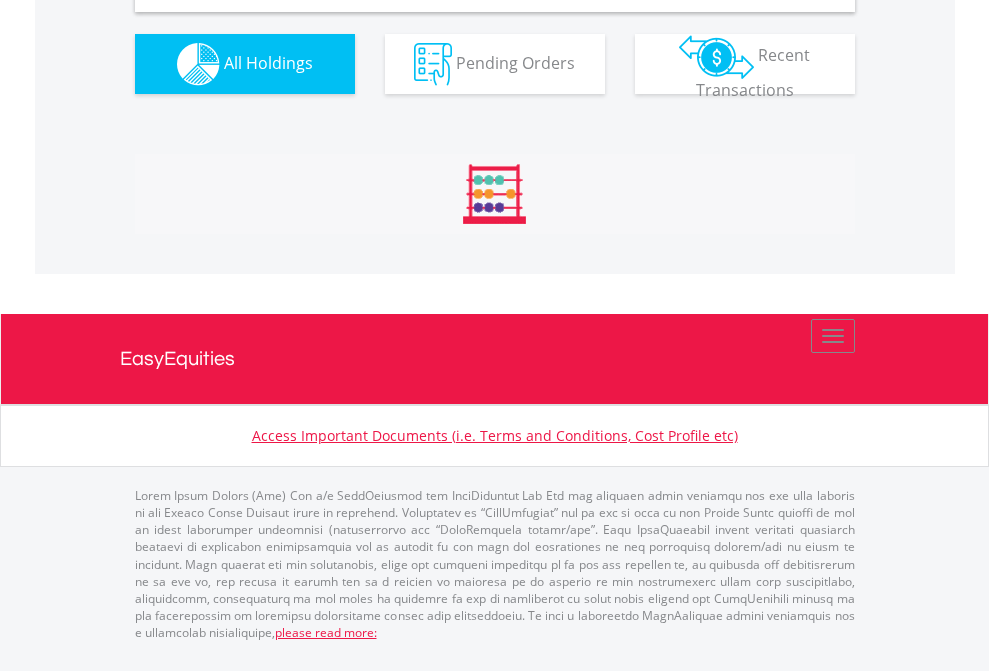 scroll, scrollTop: 1933, scrollLeft: 0, axis: vertical 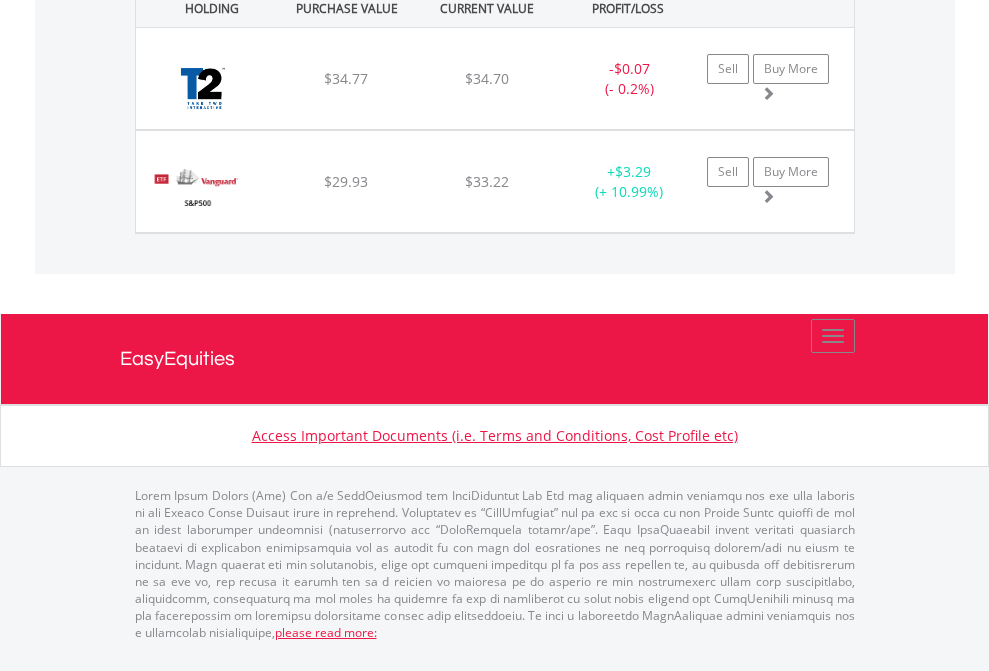 click on "EasyEquities AUD" at bounding box center (818, -1071) 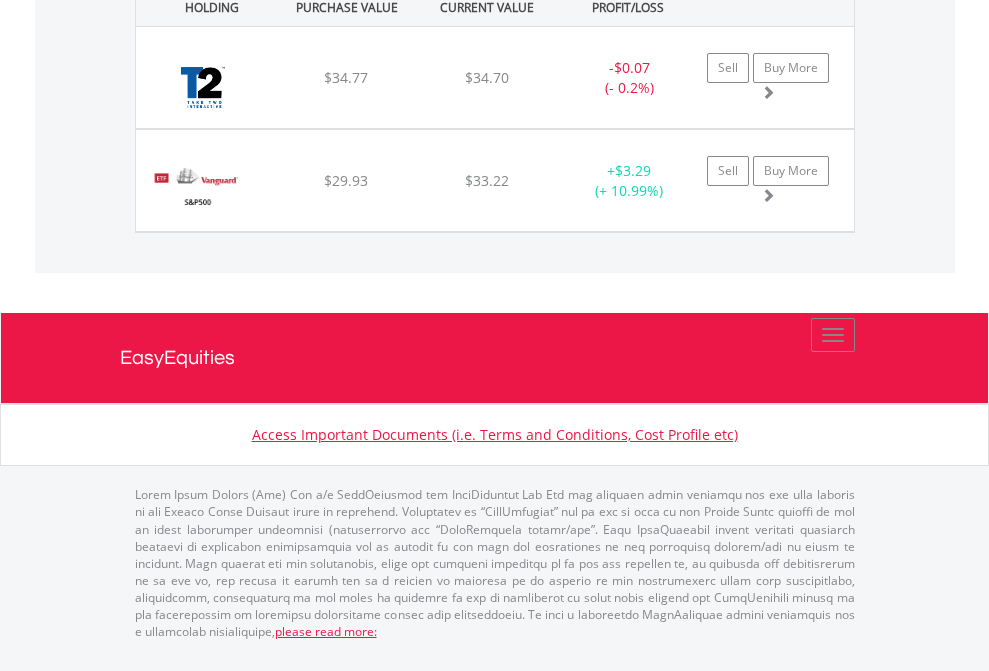 scroll, scrollTop: 144, scrollLeft: 0, axis: vertical 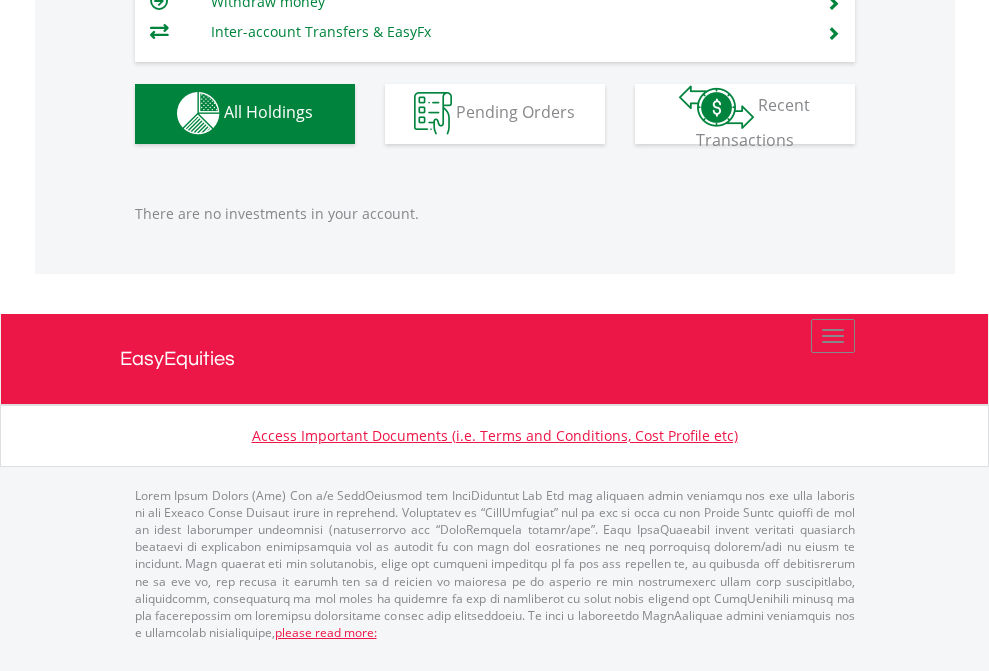 click on "EasyEquities EUR" at bounding box center (818, -1142) 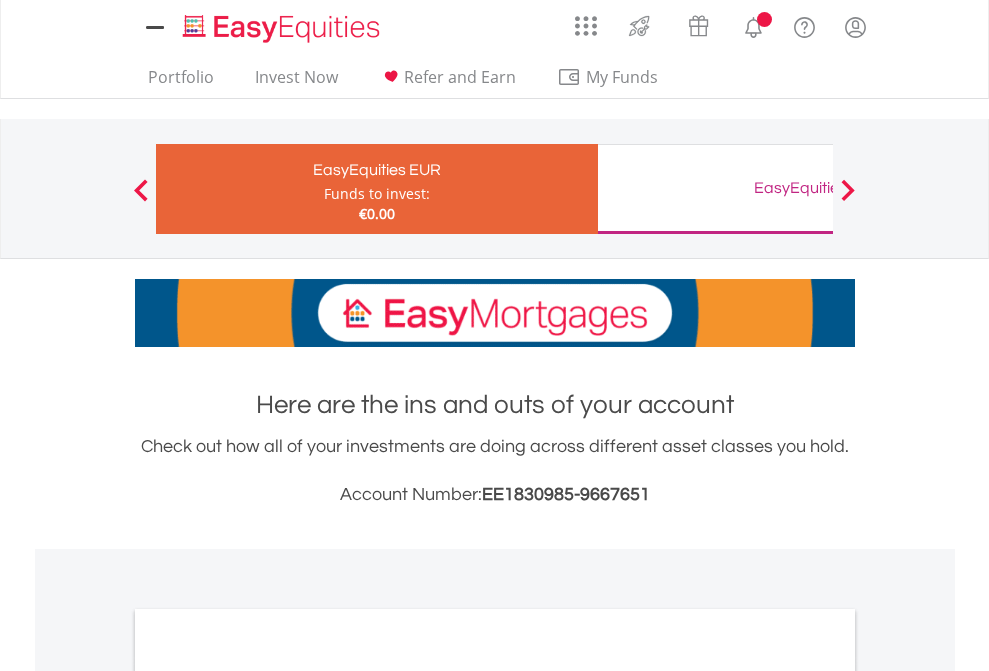 scroll, scrollTop: 0, scrollLeft: 0, axis: both 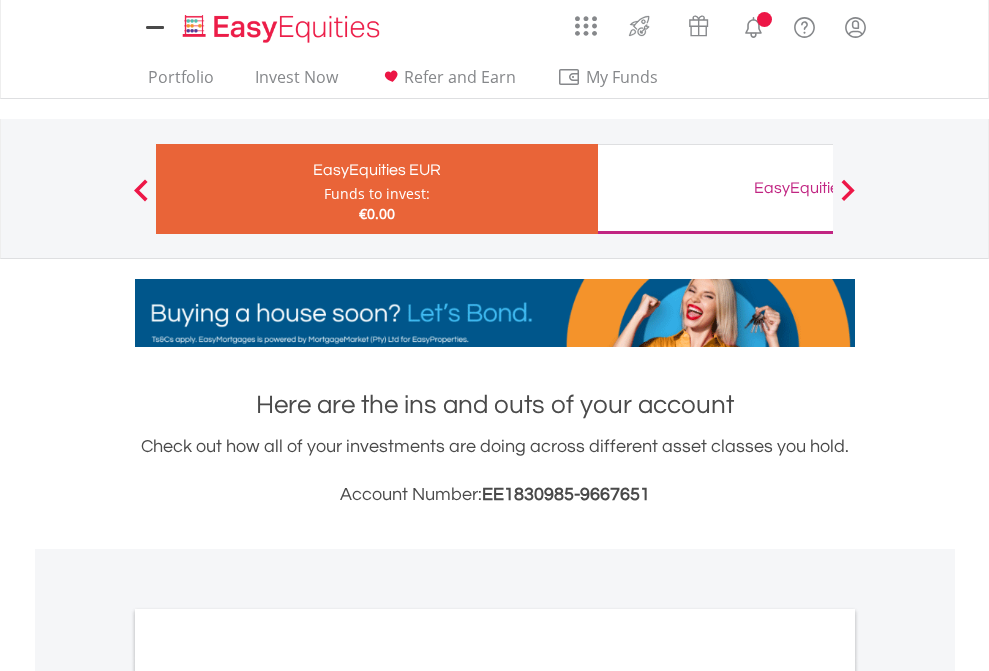 click on "All Holdings" at bounding box center (268, 1096) 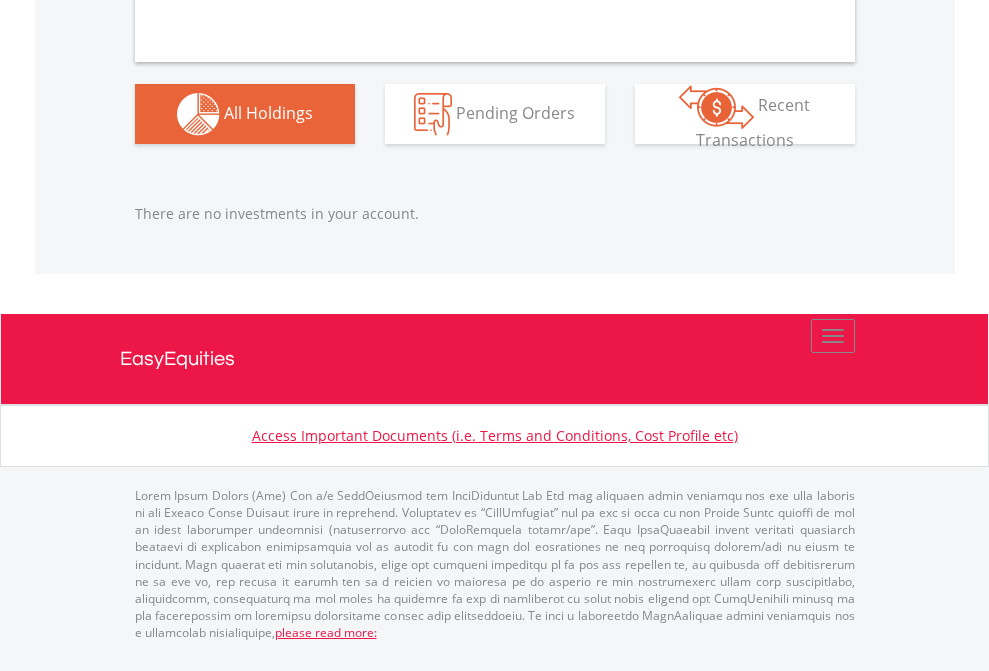 scroll, scrollTop: 1980, scrollLeft: 0, axis: vertical 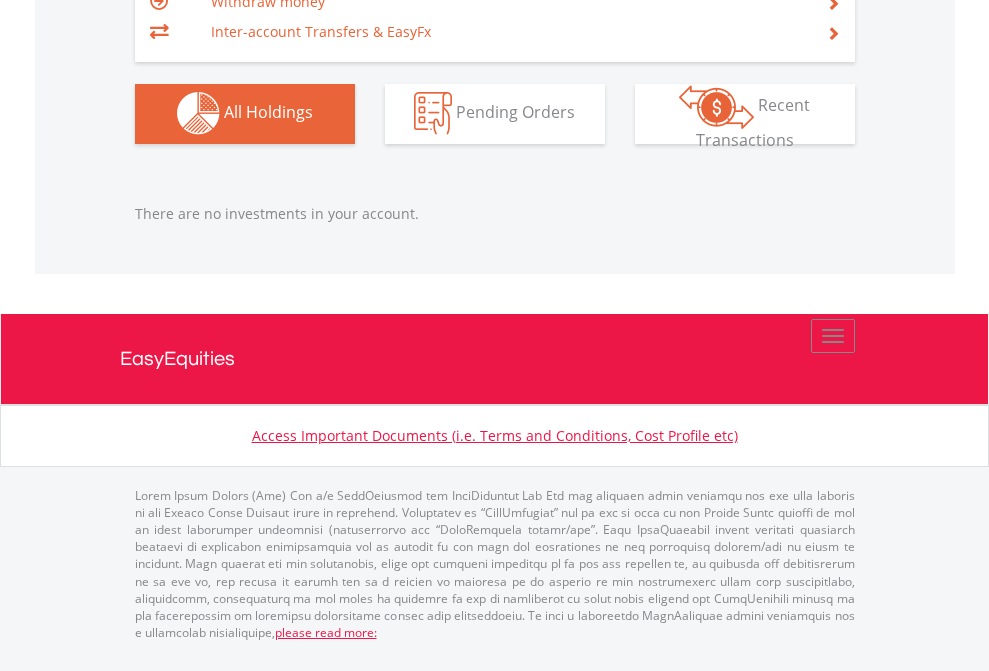 click on "EasyEquities GBP" at bounding box center (818, -1142) 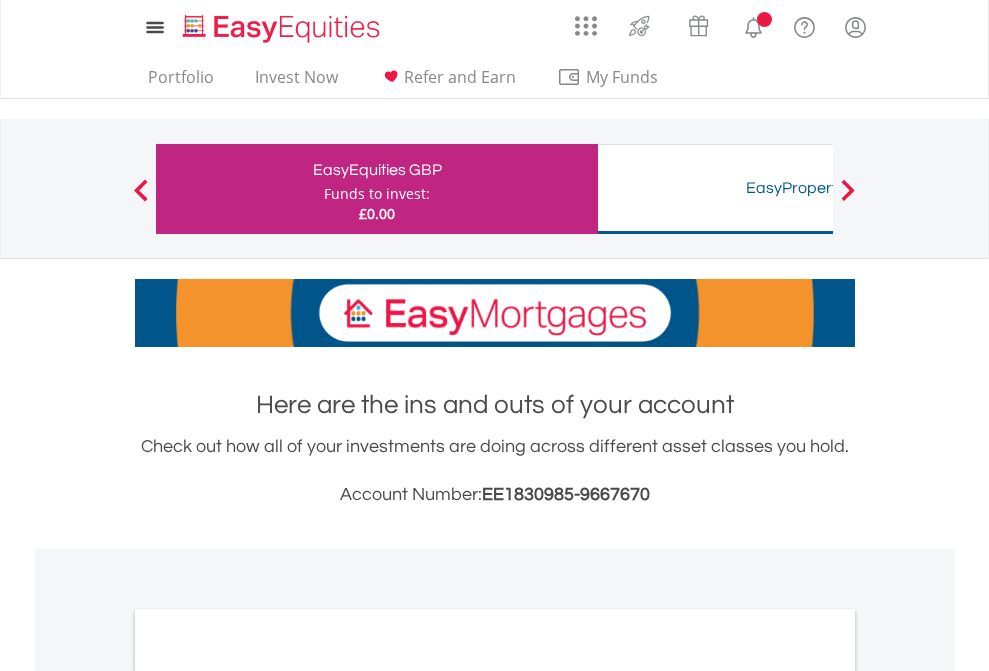 scroll, scrollTop: 1202, scrollLeft: 0, axis: vertical 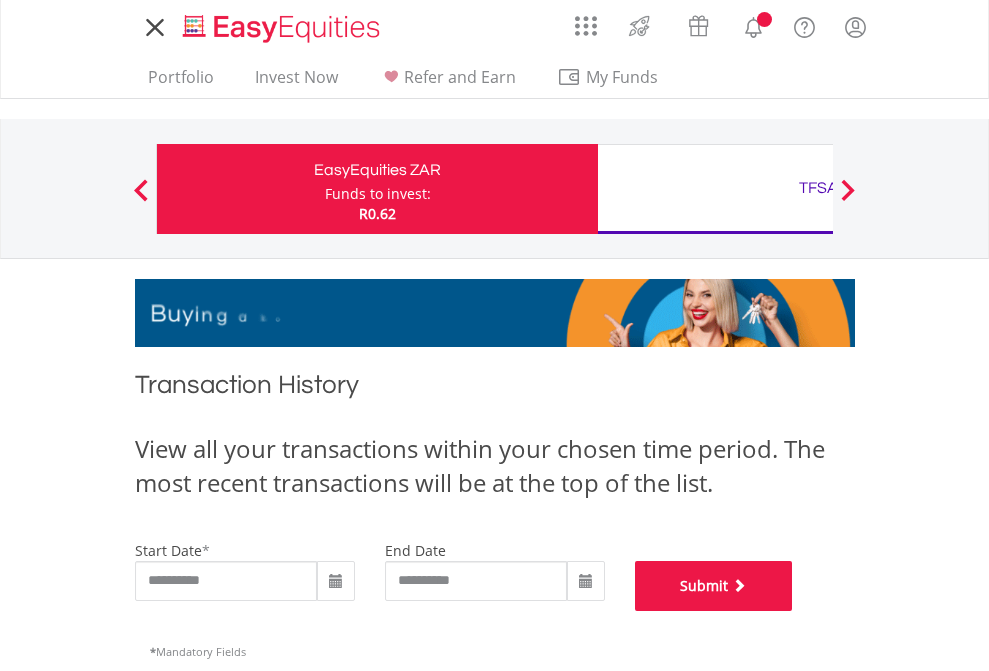 click on "Submit" at bounding box center [714, 586] 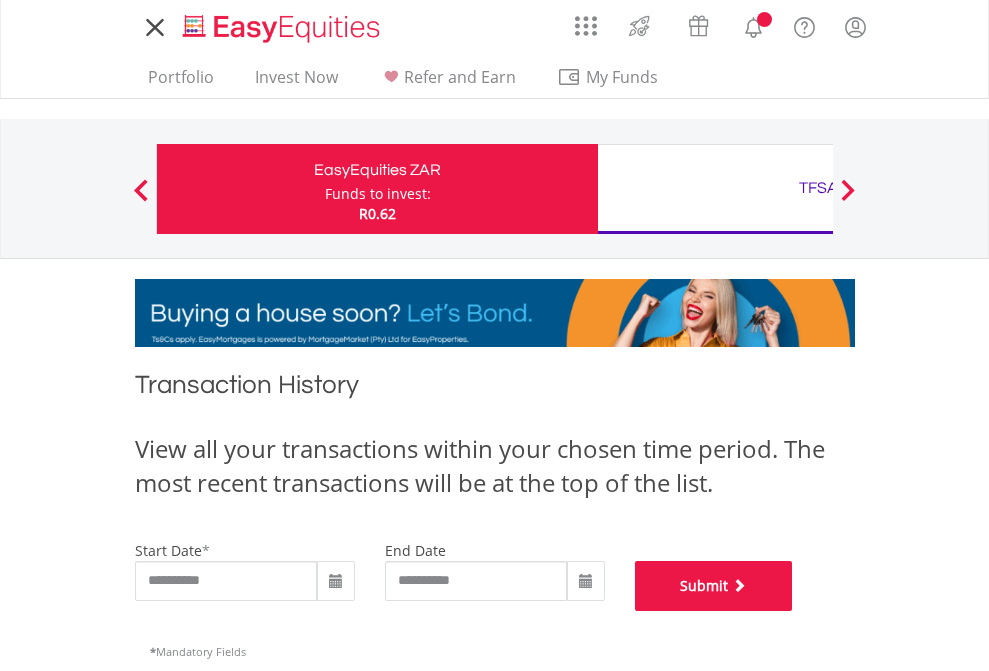 scroll, scrollTop: 811, scrollLeft: 0, axis: vertical 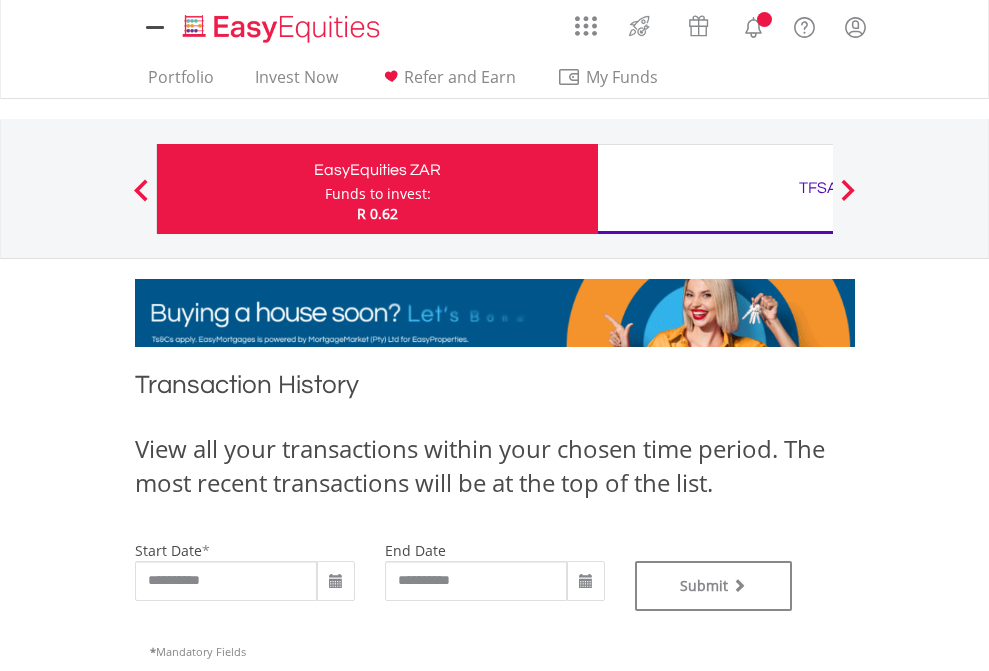 click on "TFSA" at bounding box center [818, 188] 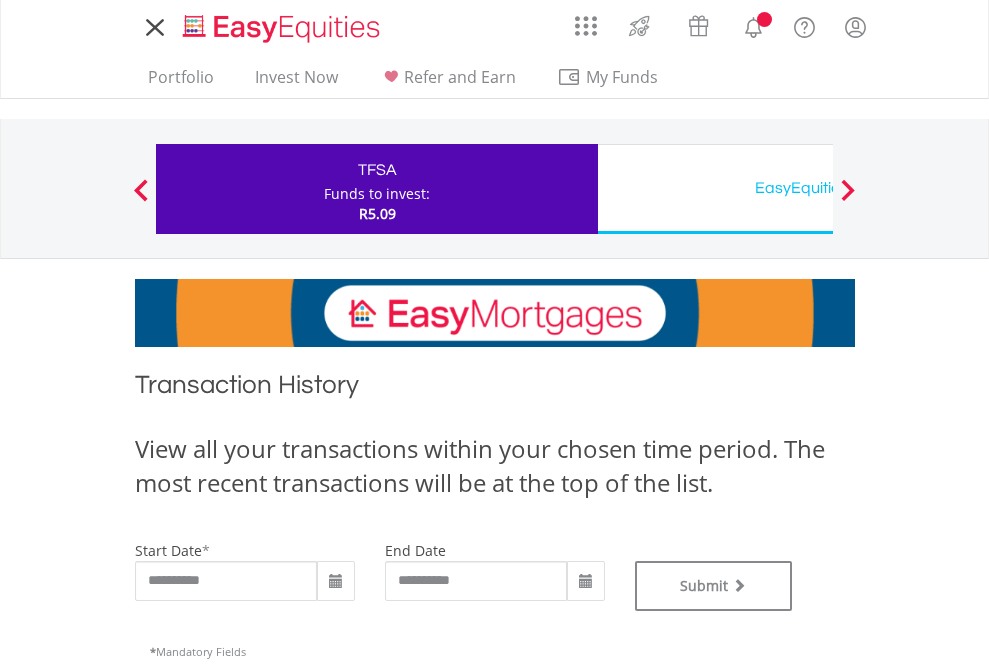 scroll, scrollTop: 0, scrollLeft: 0, axis: both 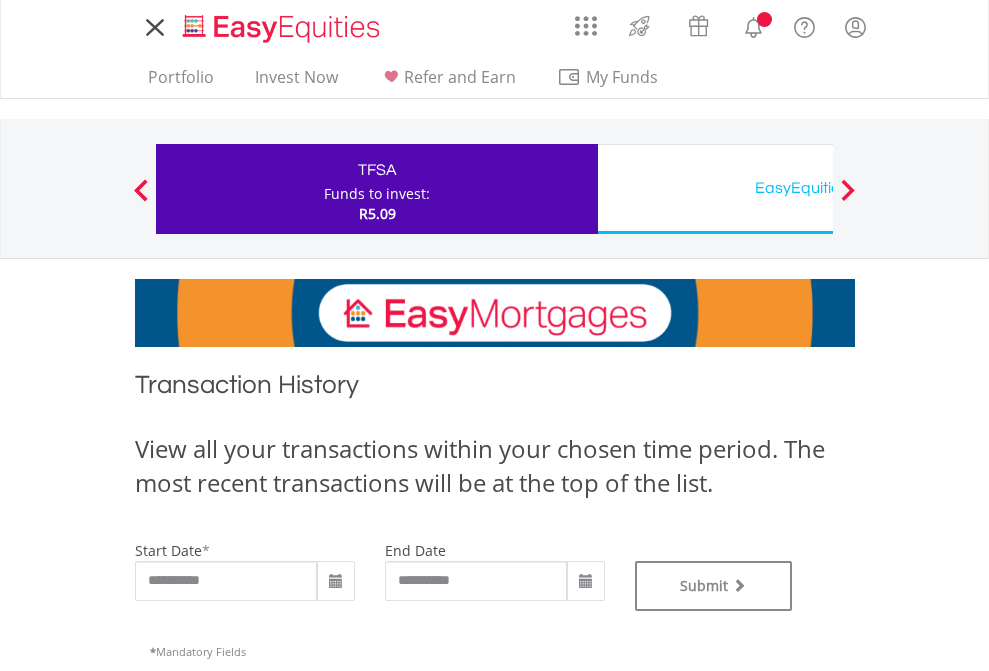 type on "**********" 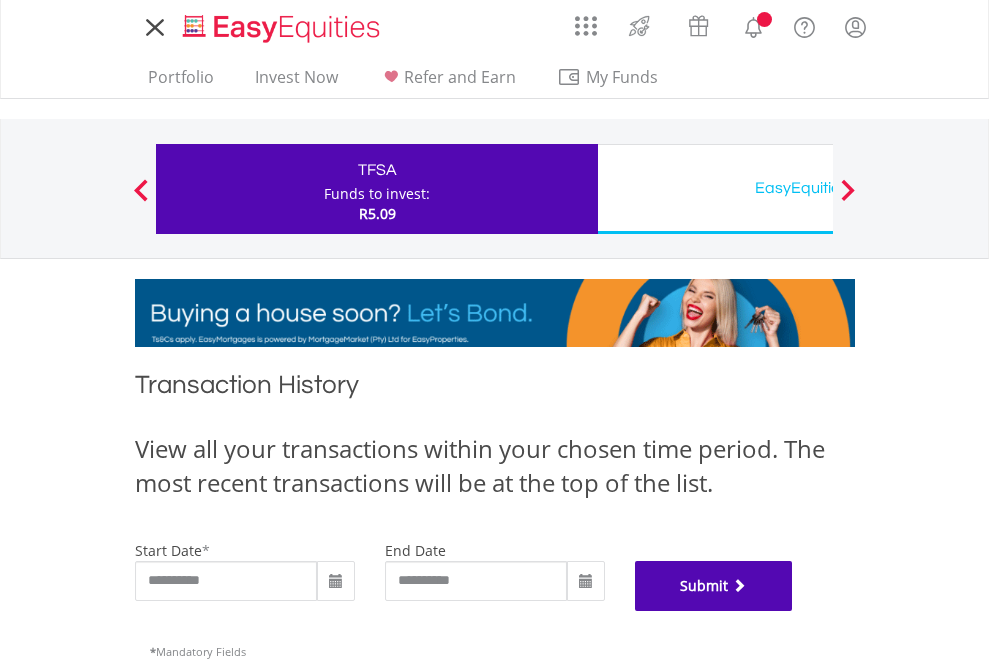 click on "Submit" at bounding box center [714, 586] 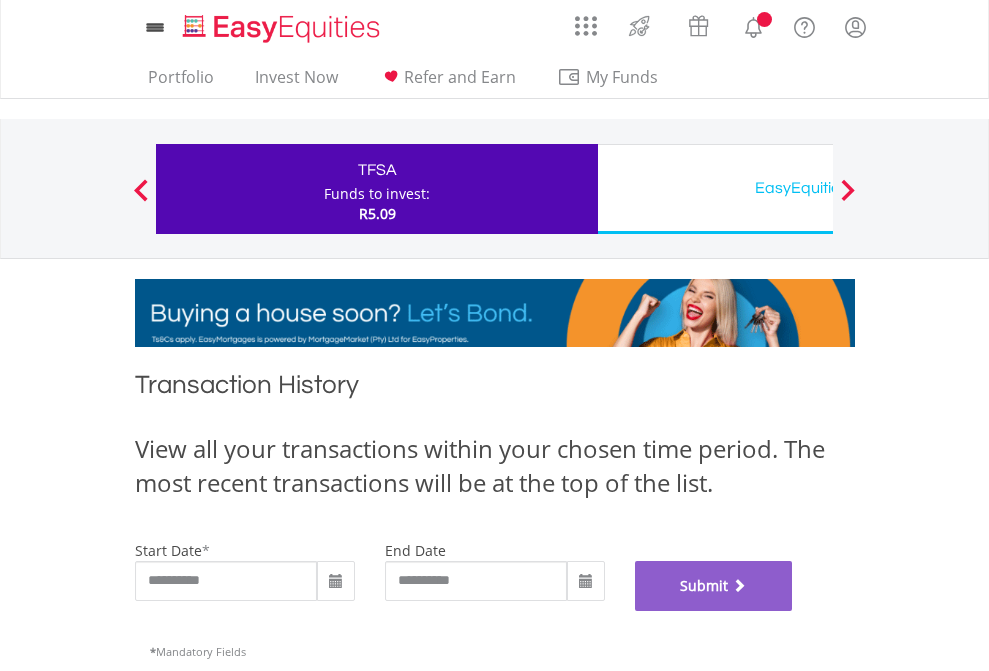 scroll, scrollTop: 811, scrollLeft: 0, axis: vertical 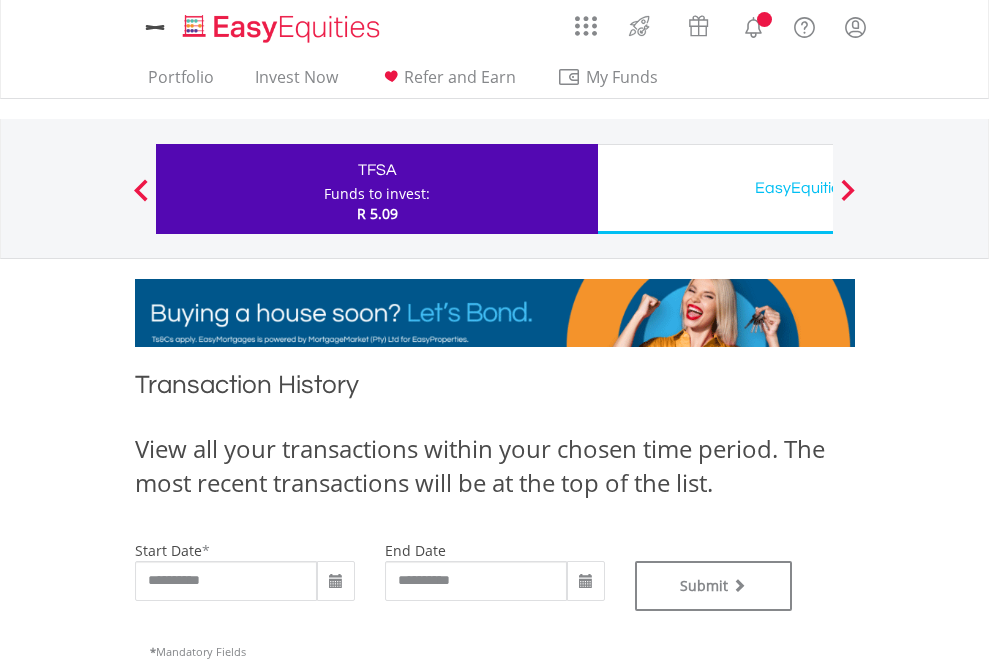 click on "EasyEquities USD" at bounding box center [818, 188] 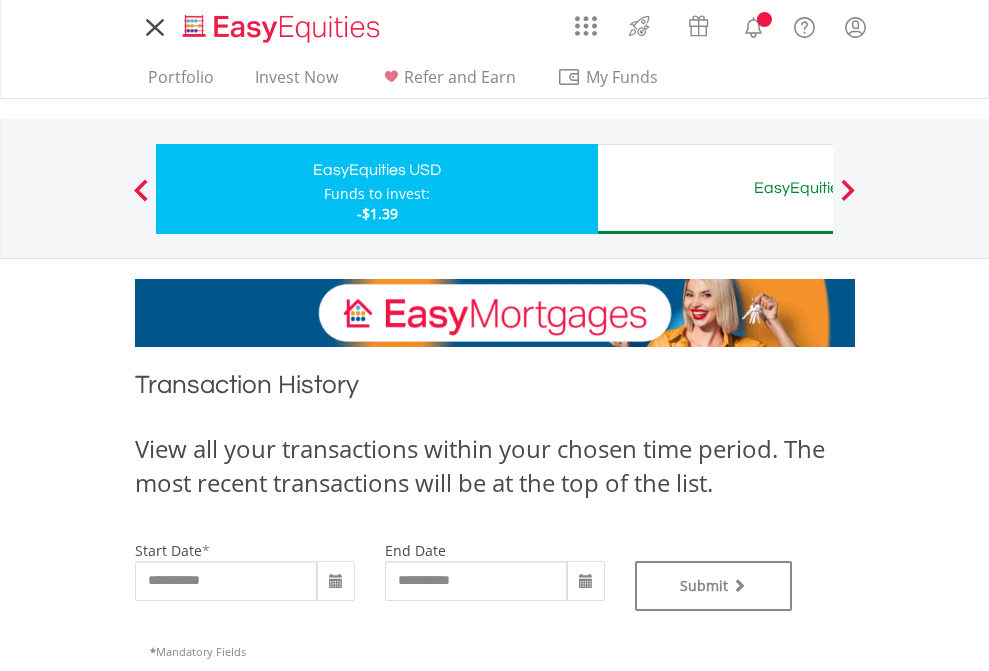 scroll, scrollTop: 0, scrollLeft: 0, axis: both 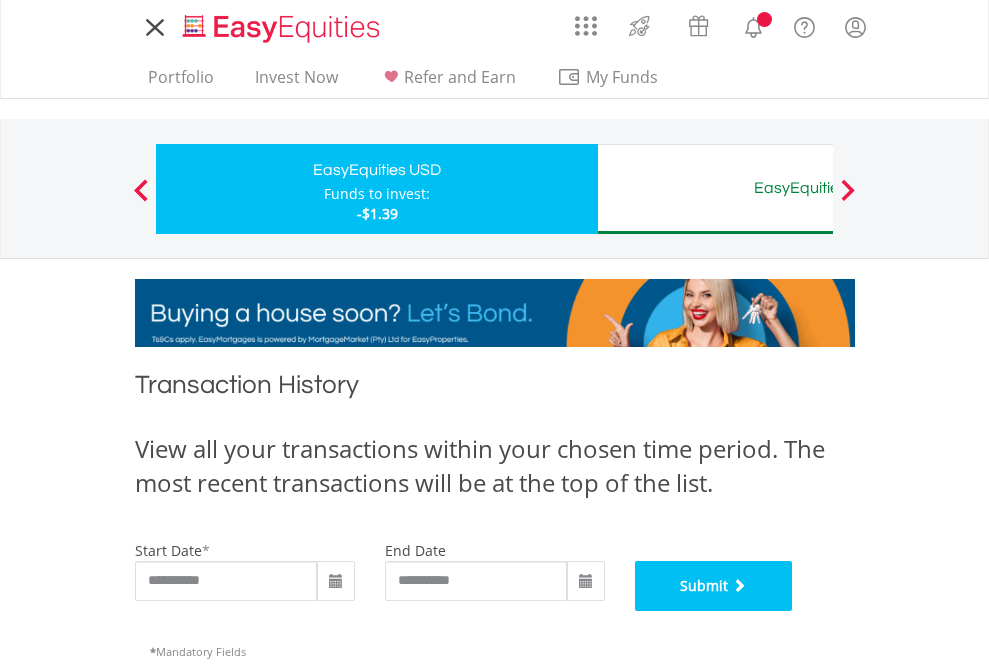 click on "Submit" at bounding box center [714, 586] 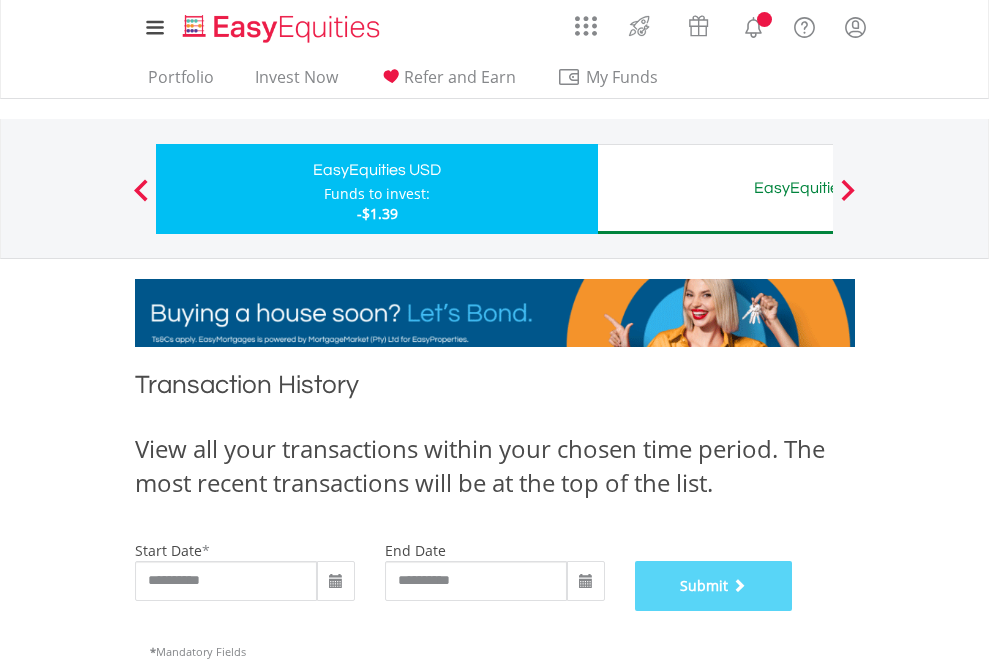 scroll, scrollTop: 811, scrollLeft: 0, axis: vertical 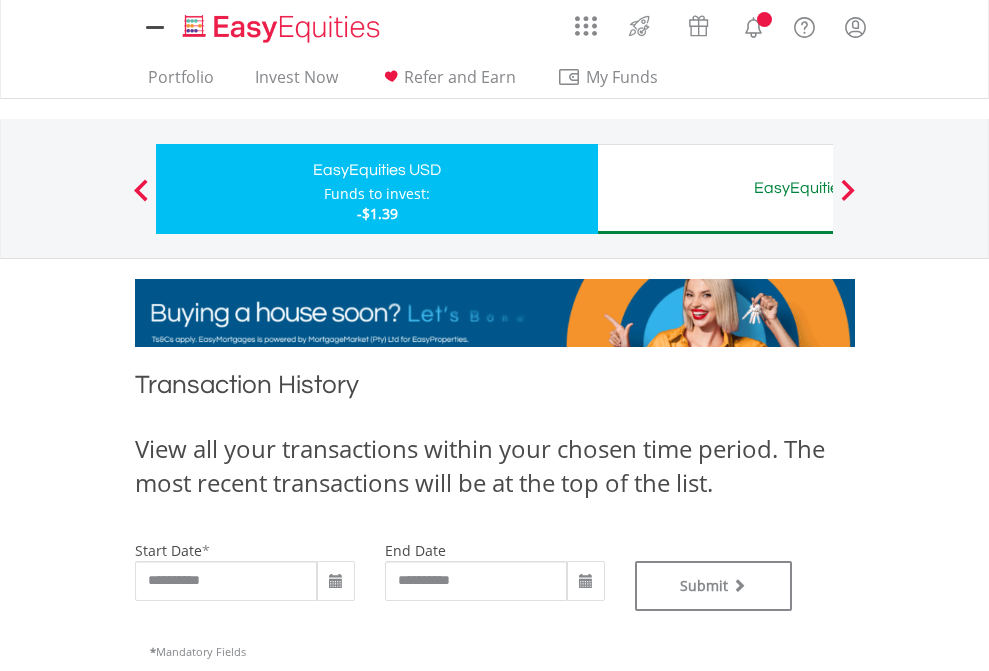 click on "EasyEquities AUD" at bounding box center [818, 188] 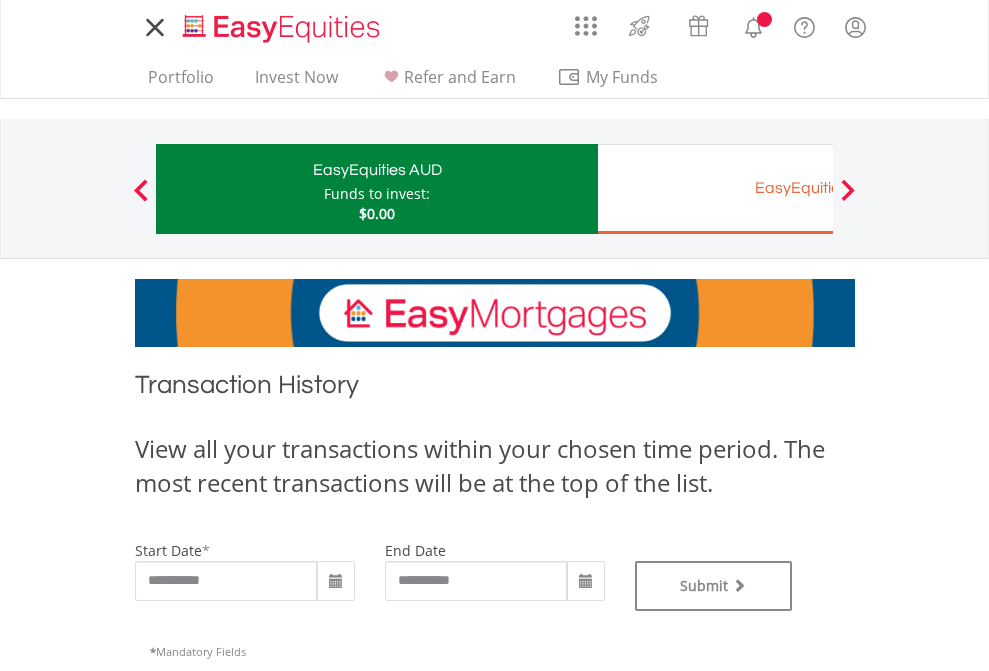scroll, scrollTop: 0, scrollLeft: 0, axis: both 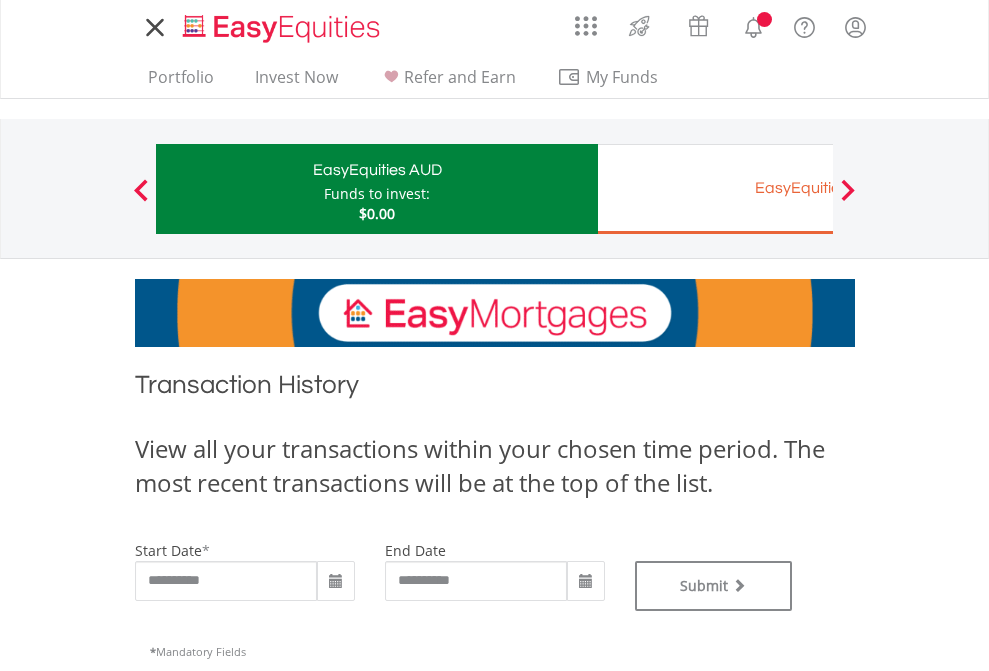 type on "**********" 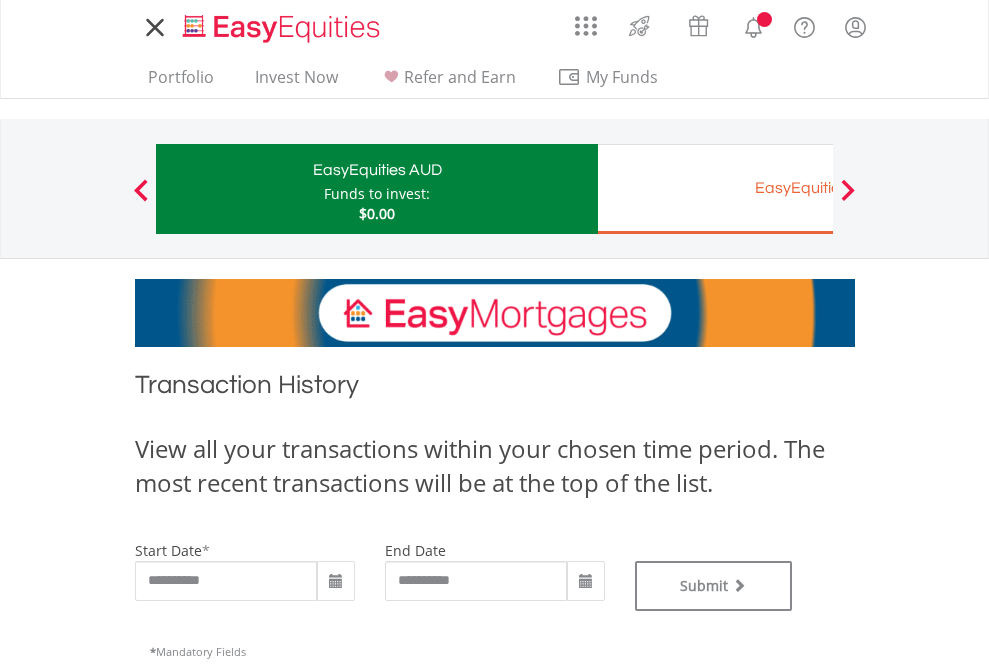 type on "**********" 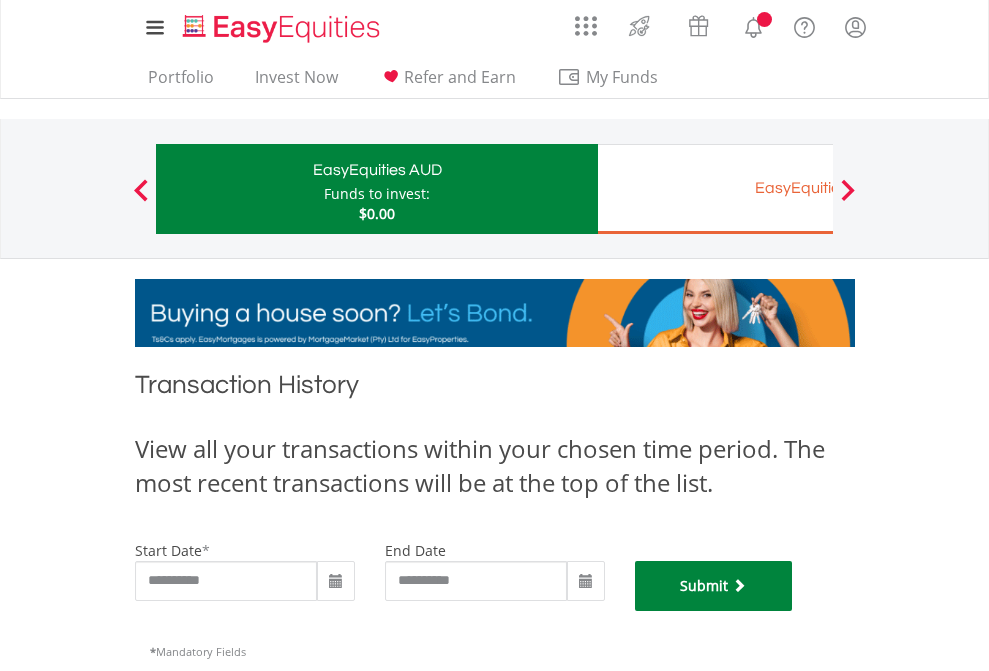 click on "Submit" at bounding box center (714, 586) 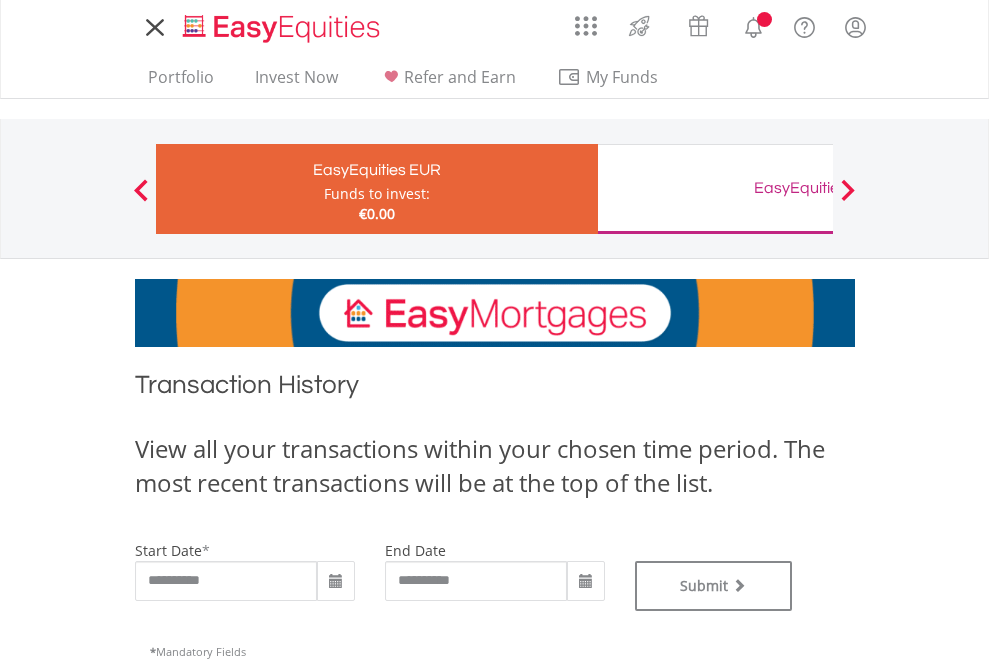 scroll, scrollTop: 0, scrollLeft: 0, axis: both 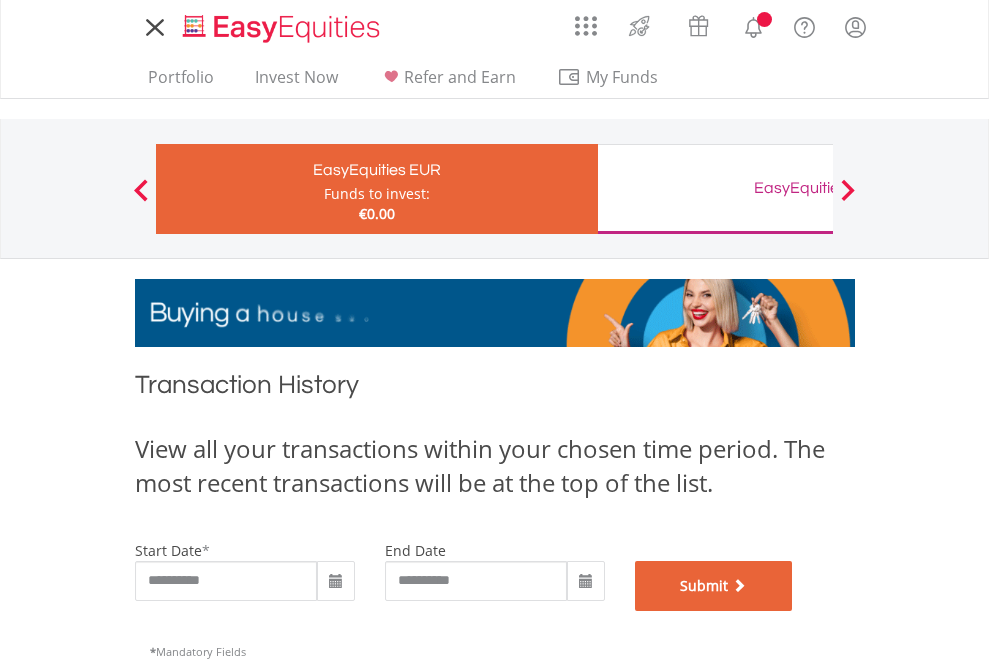 click on "Submit" at bounding box center (714, 586) 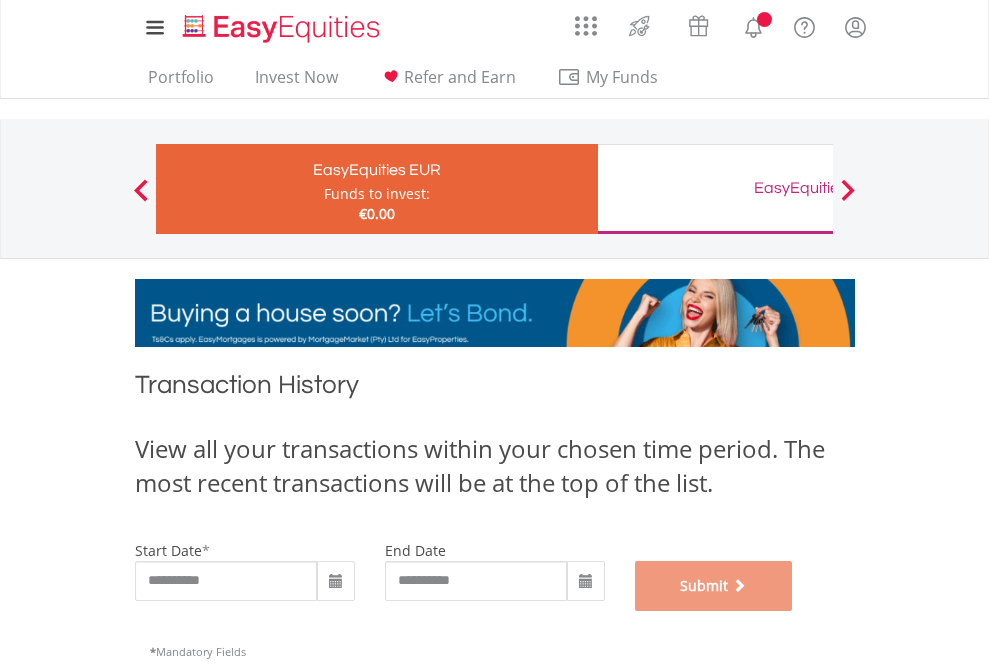 scroll, scrollTop: 811, scrollLeft: 0, axis: vertical 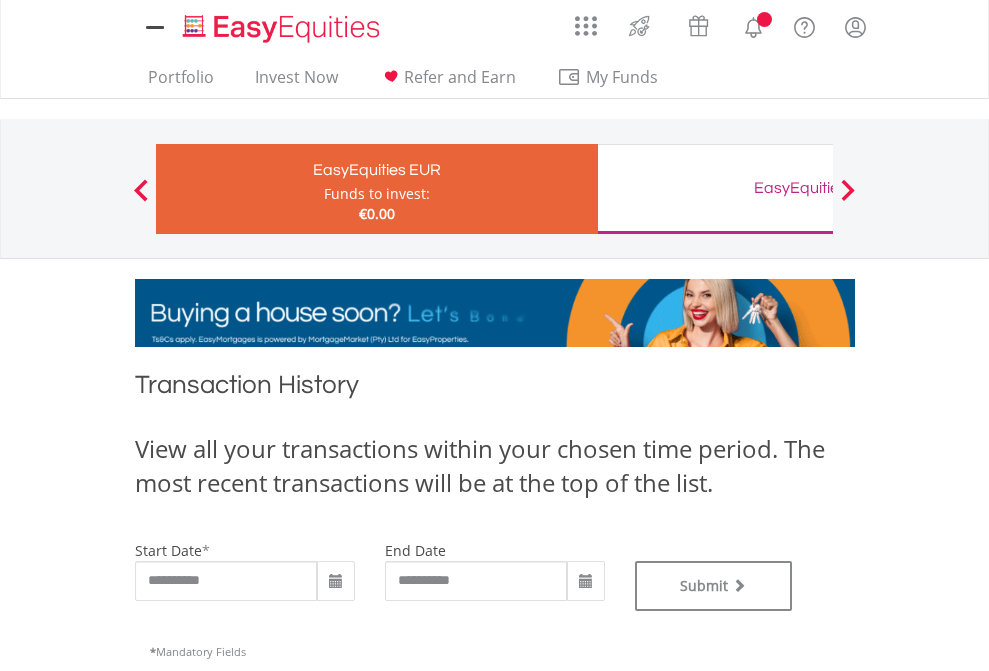 click on "EasyEquities GBP" at bounding box center [818, 188] 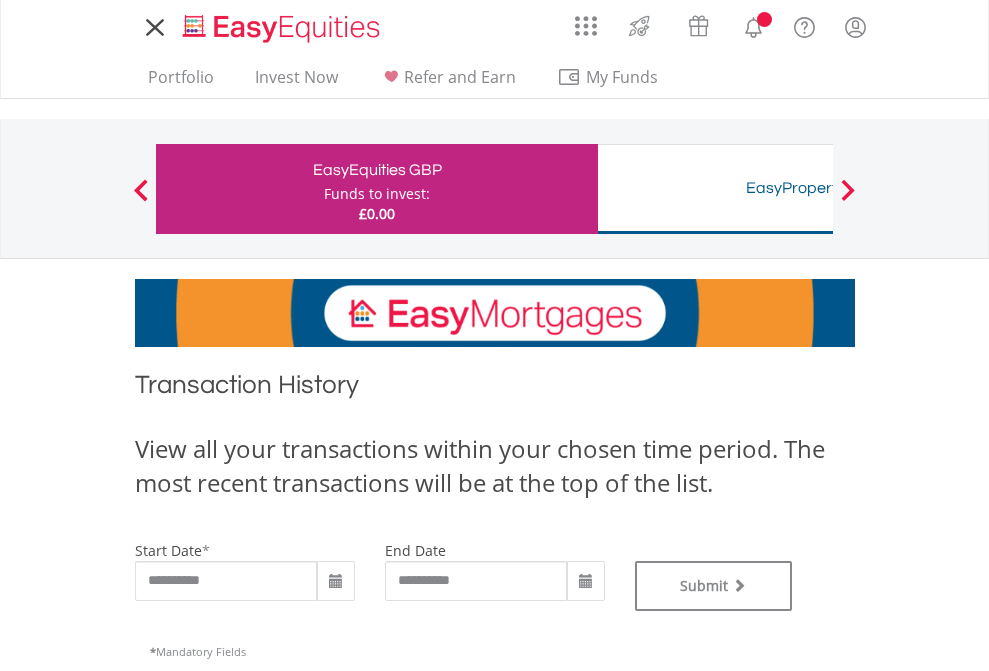 scroll, scrollTop: 0, scrollLeft: 0, axis: both 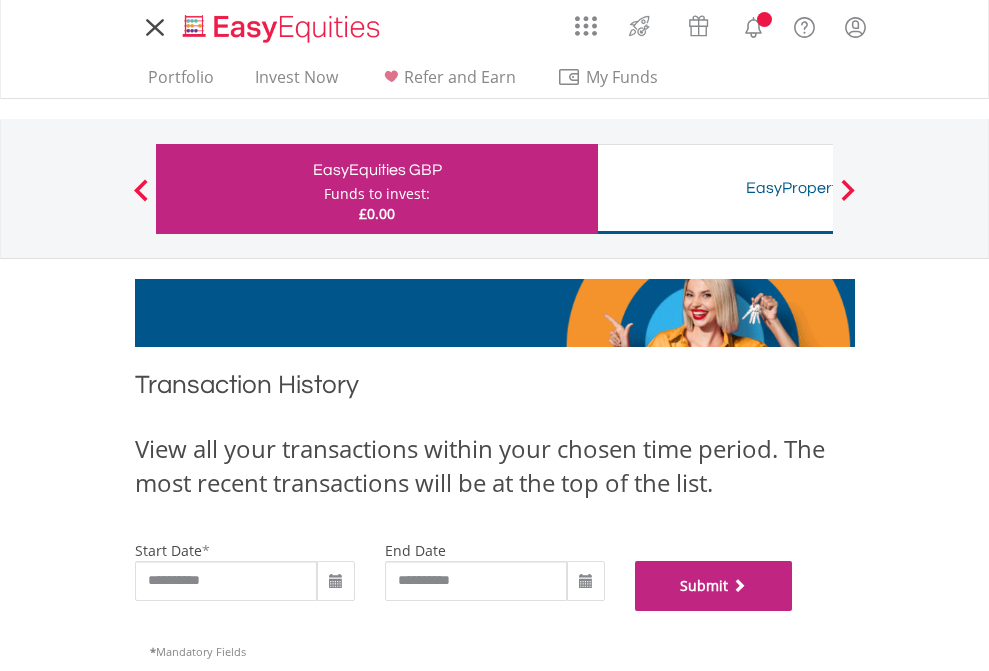 click on "Submit" at bounding box center (714, 586) 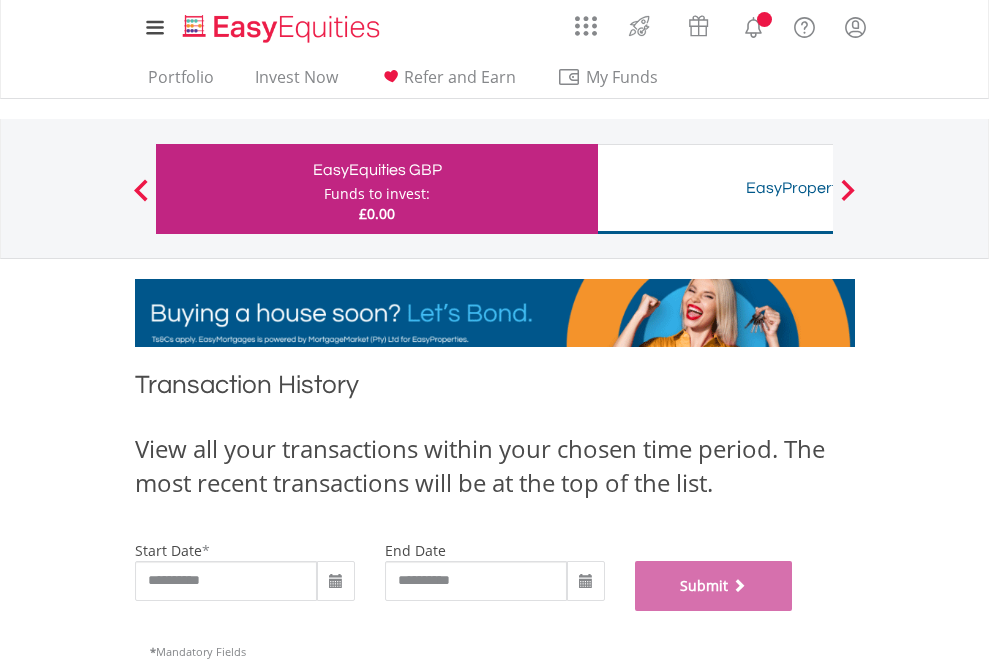 scroll, scrollTop: 811, scrollLeft: 0, axis: vertical 